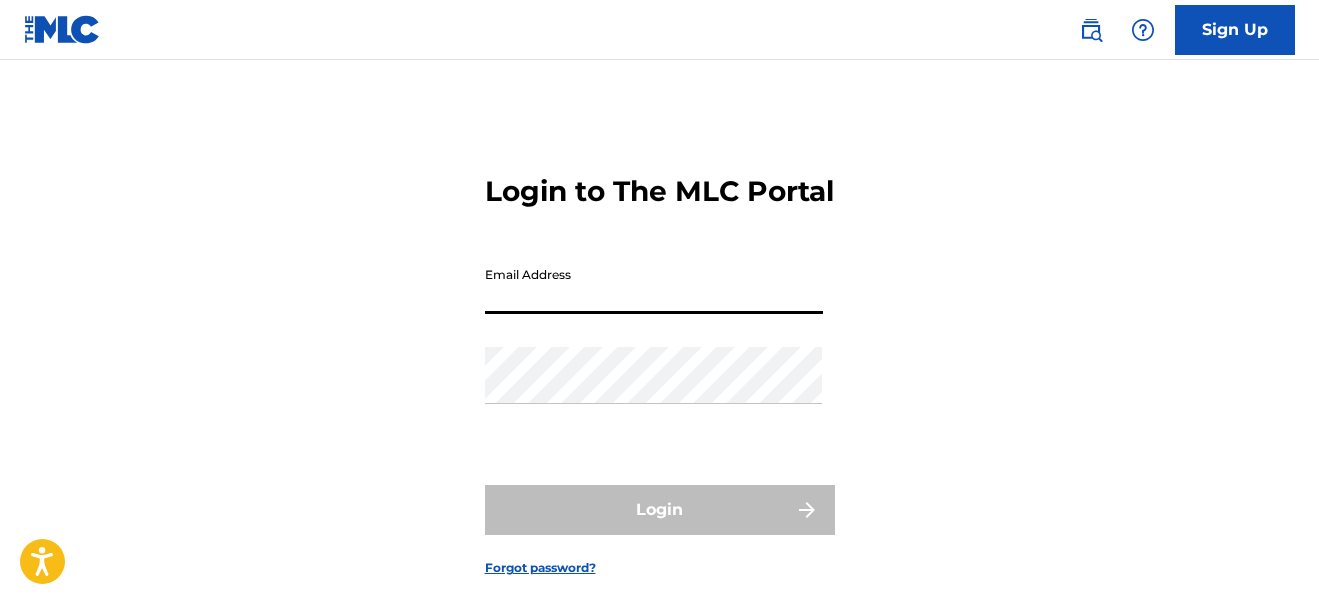 scroll, scrollTop: 0, scrollLeft: 0, axis: both 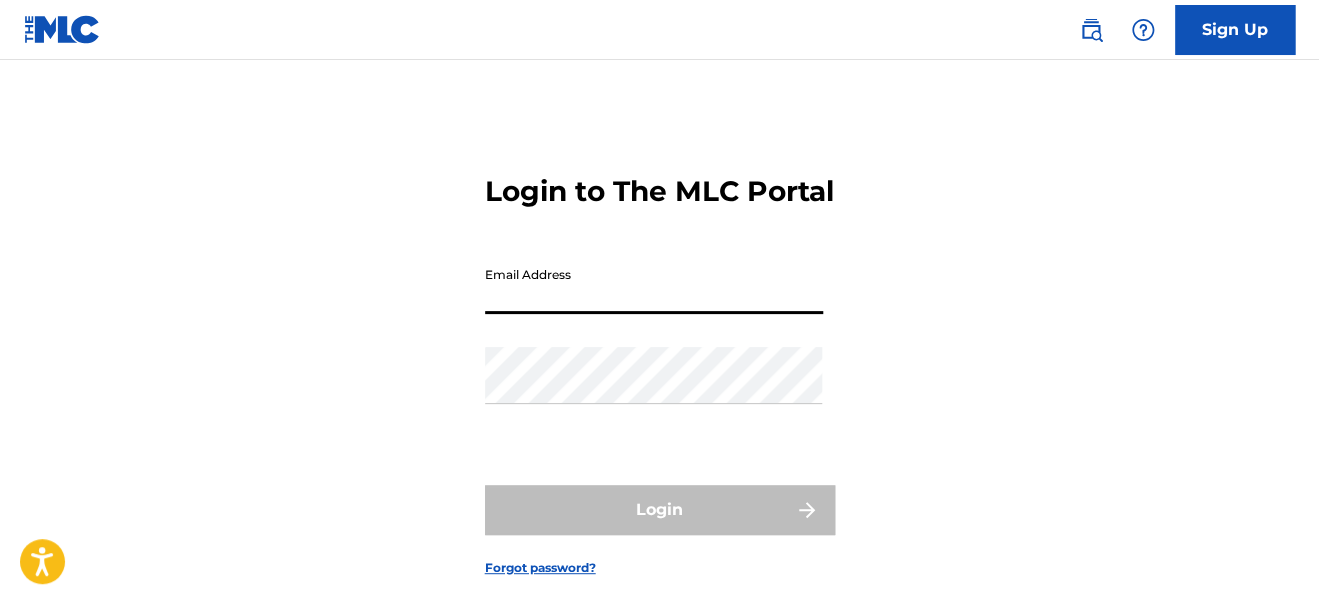 type on "[EMAIL]" 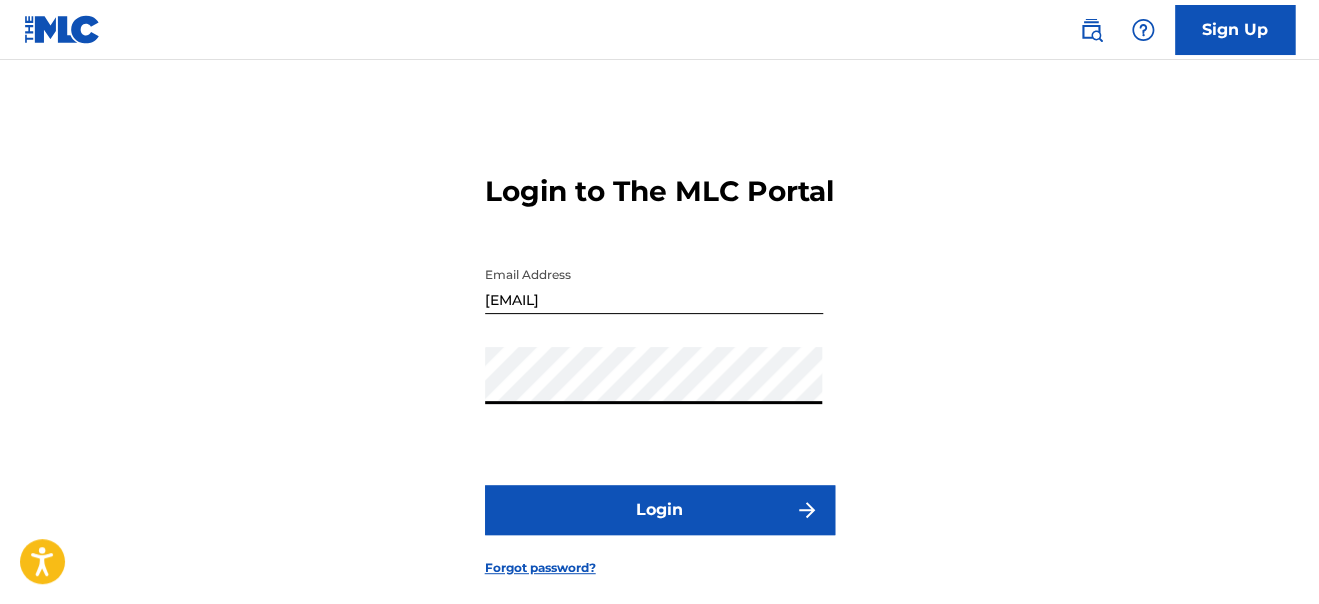 click on "Login" at bounding box center [660, 510] 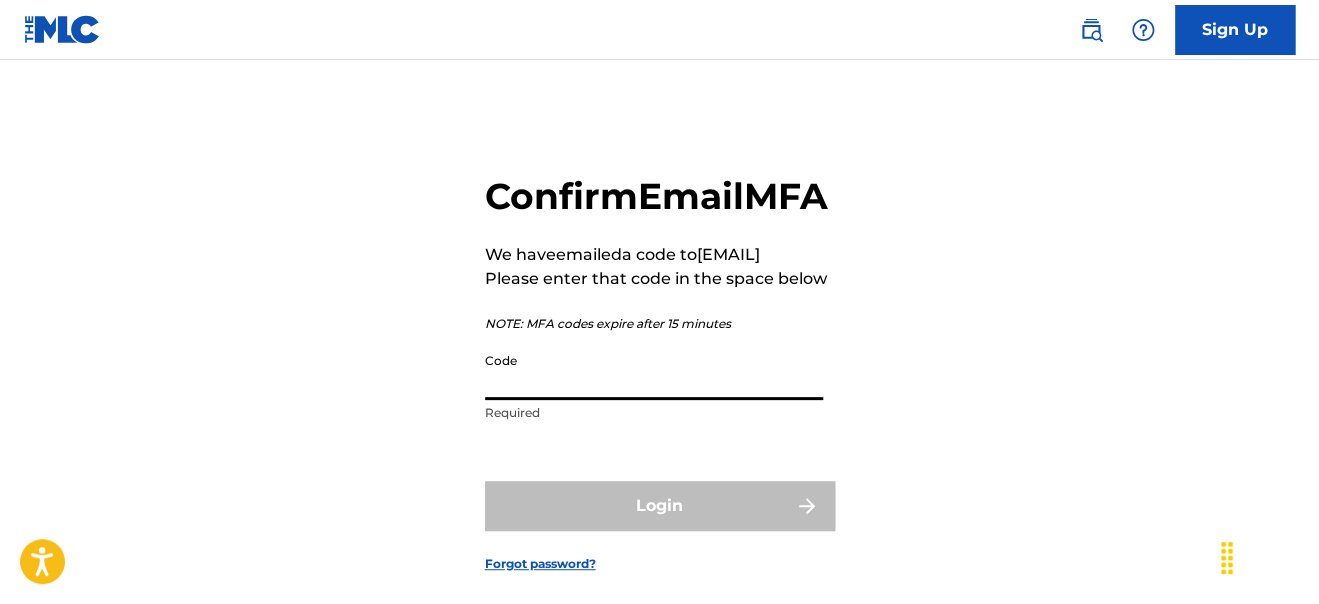 click on "Code" at bounding box center (654, 371) 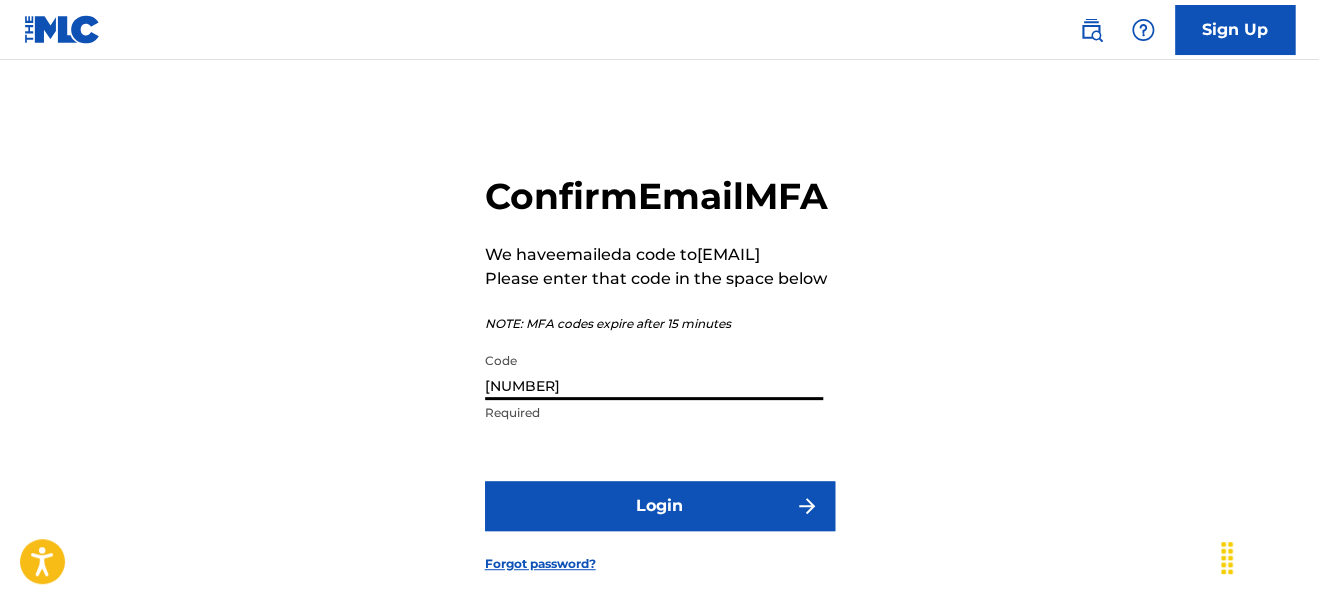 type on "[NUMBER]" 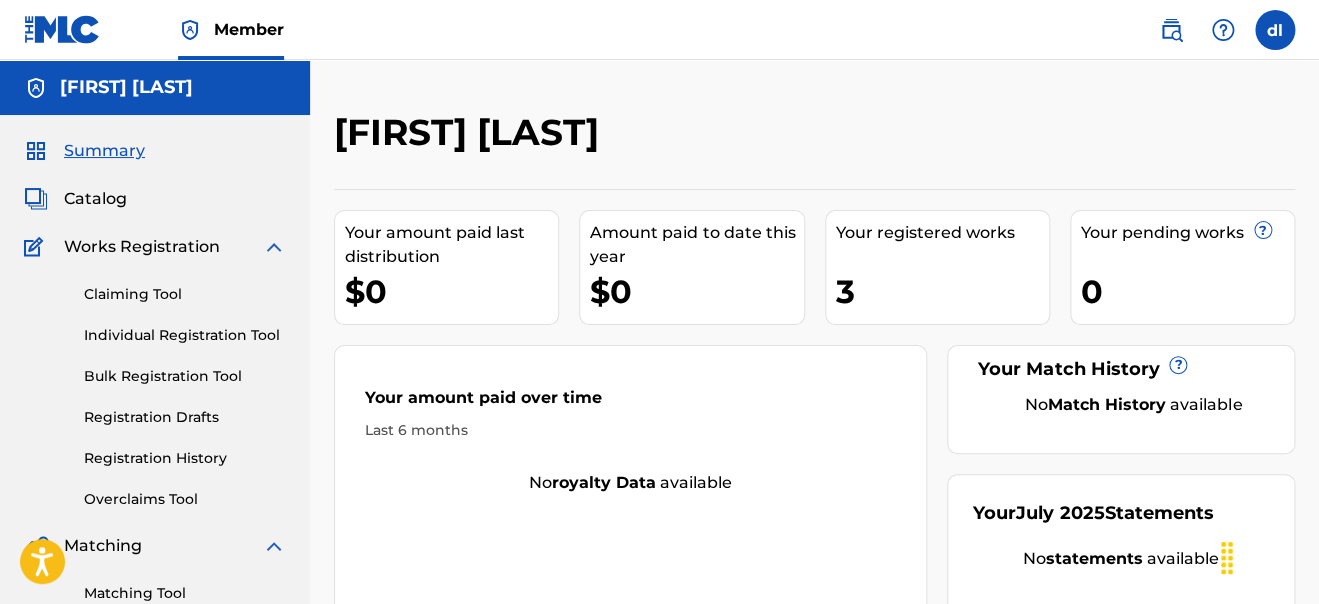 scroll, scrollTop: 0, scrollLeft: 0, axis: both 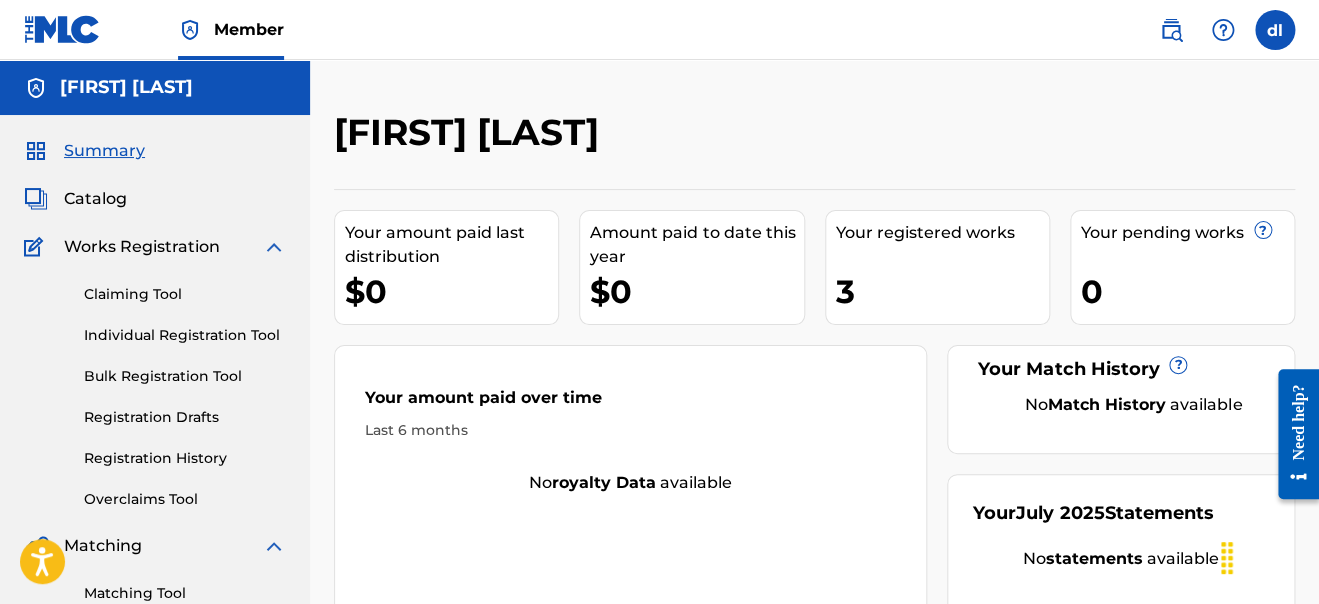 click on "Catalog" at bounding box center [95, 199] 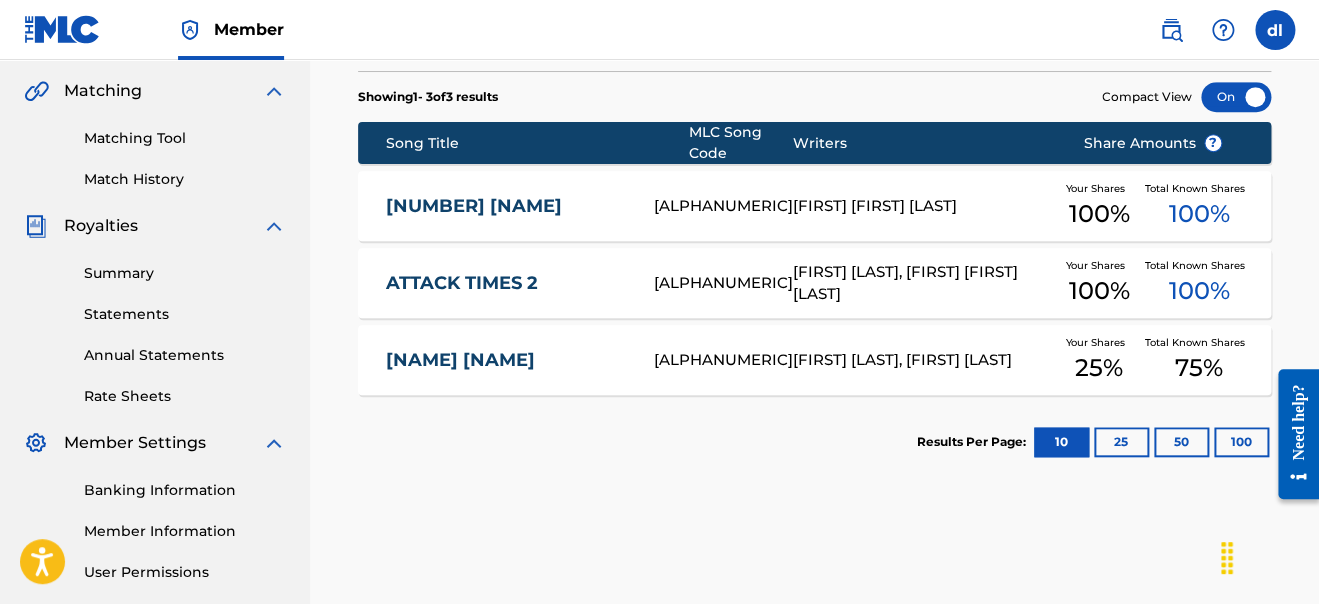 scroll, scrollTop: 399, scrollLeft: 0, axis: vertical 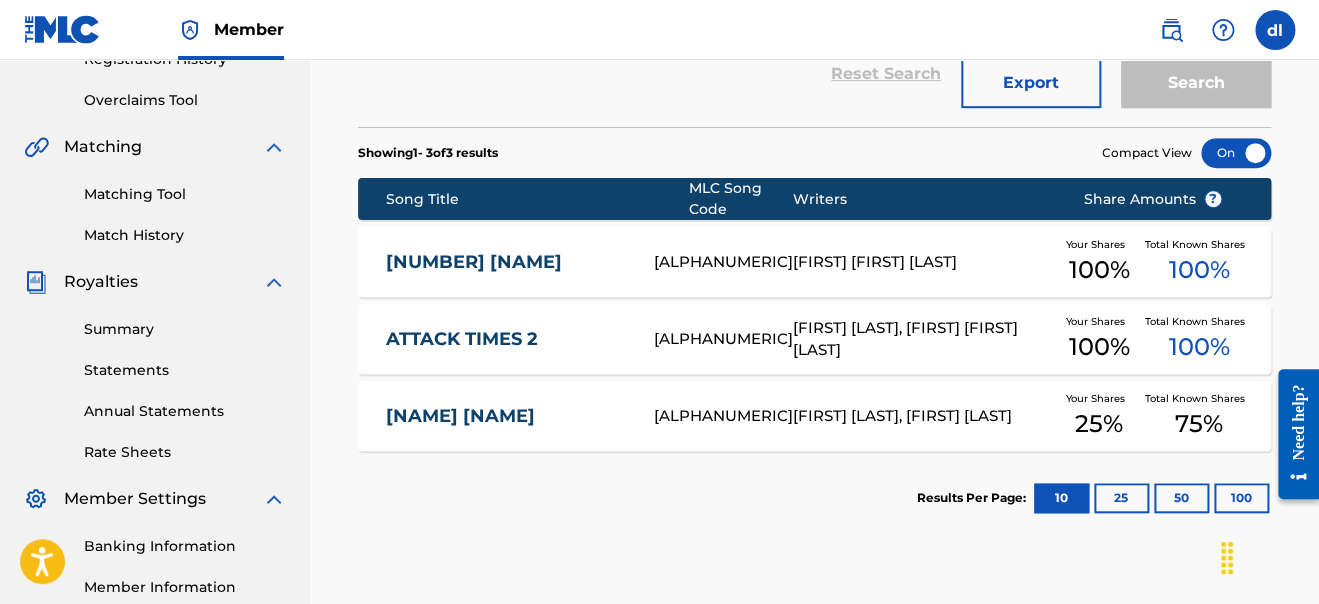 click on "Matching Tool" at bounding box center (185, 194) 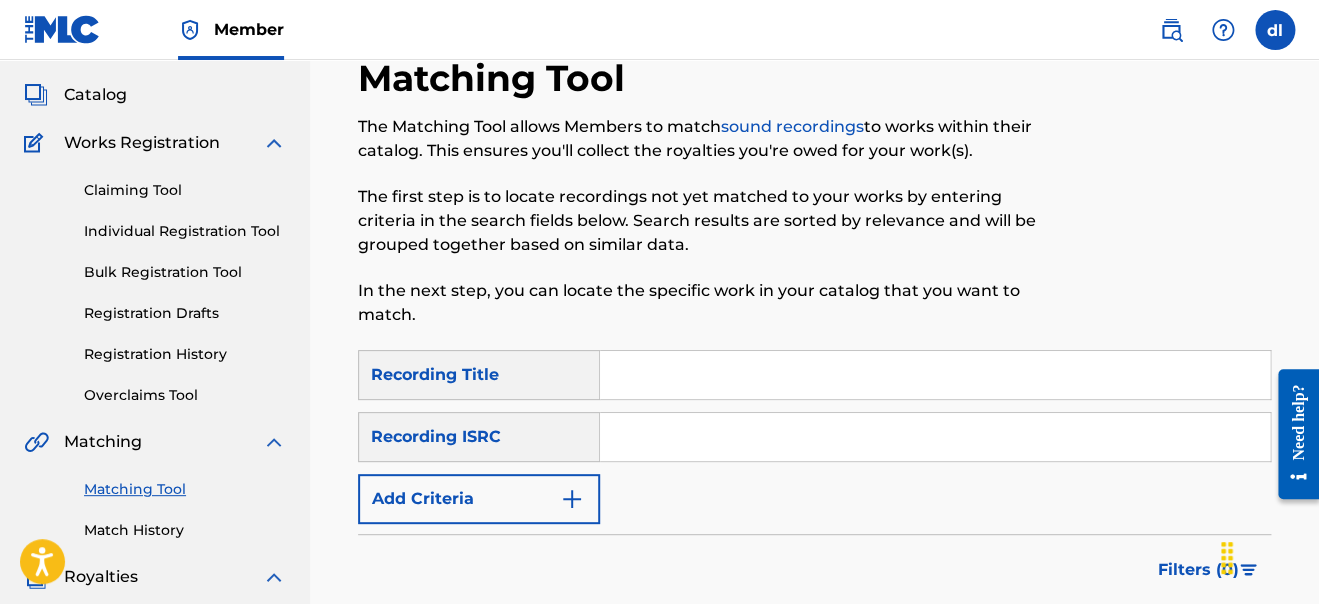 scroll, scrollTop: 199, scrollLeft: 0, axis: vertical 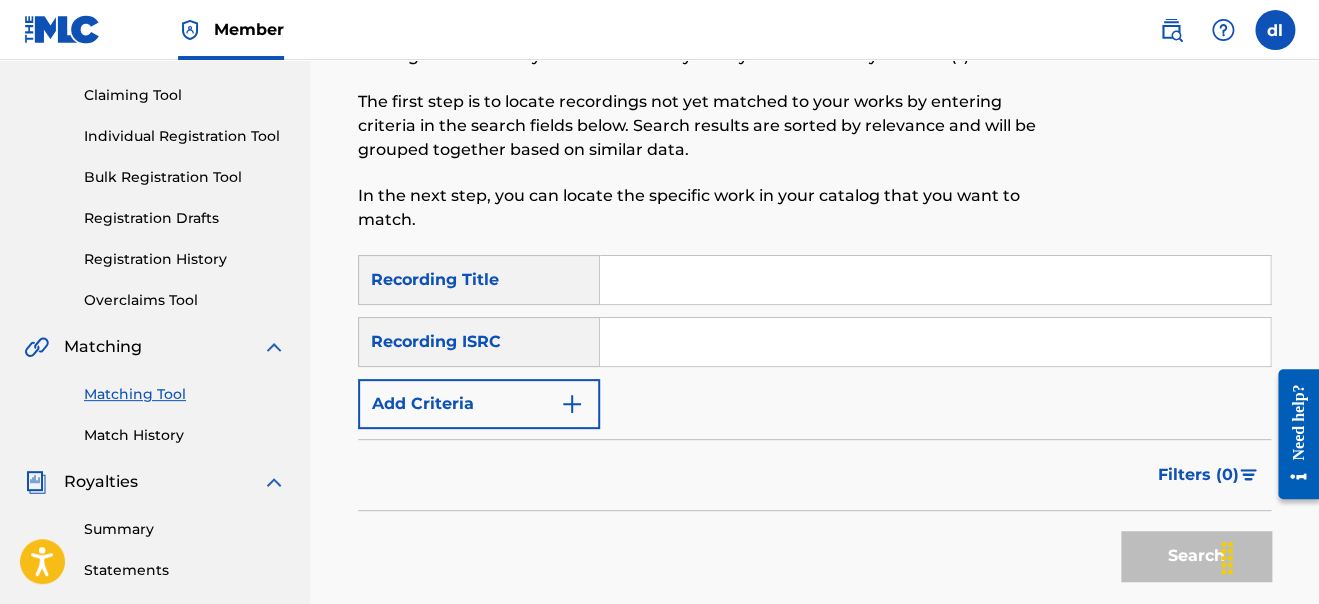 click on "Matching Tool The Matching Tool allows Members to match  sound recordings  to works within their catalog. This ensures you'll collect the royalties you're owed for your work(s). The first step is to locate recordings not yet matched to your works by entering criteria in the search fields below. Search results are sorted by relevance and will be grouped together based on similar data. In the next step, you can locate the specific work in your catalog that you want to match." at bounding box center (709, 108) 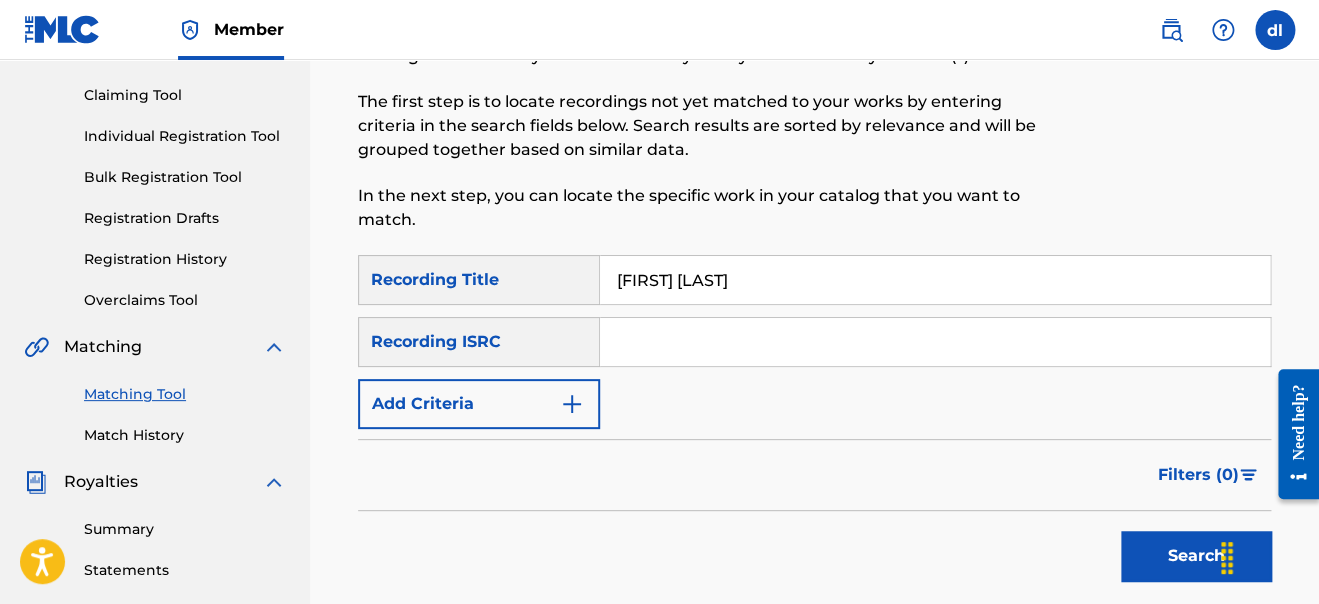 click on "Search" at bounding box center (1196, 556) 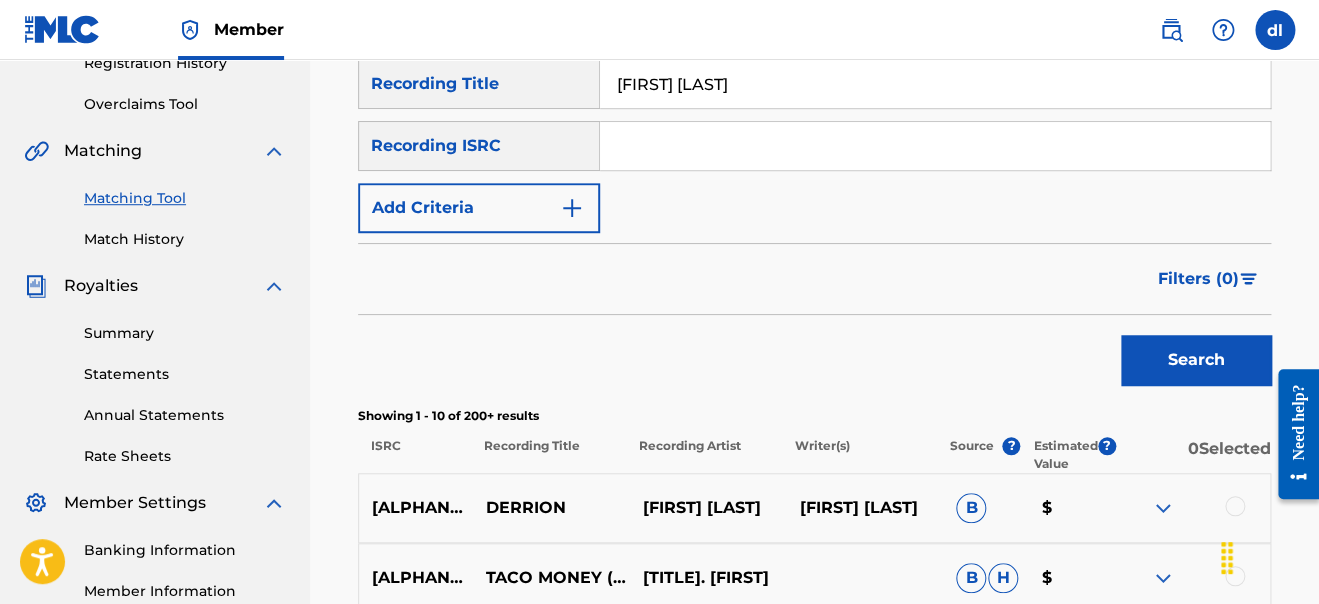 scroll, scrollTop: 300, scrollLeft: 0, axis: vertical 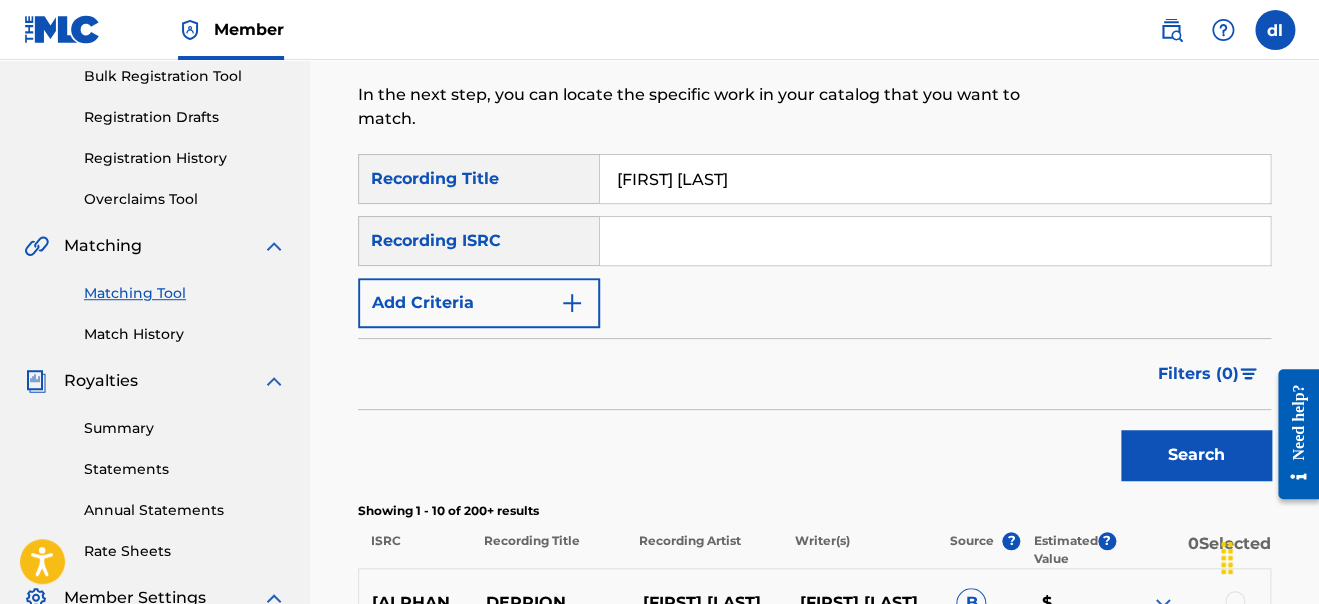drag, startPoint x: 794, startPoint y: 178, endPoint x: 555, endPoint y: 190, distance: 239.30107 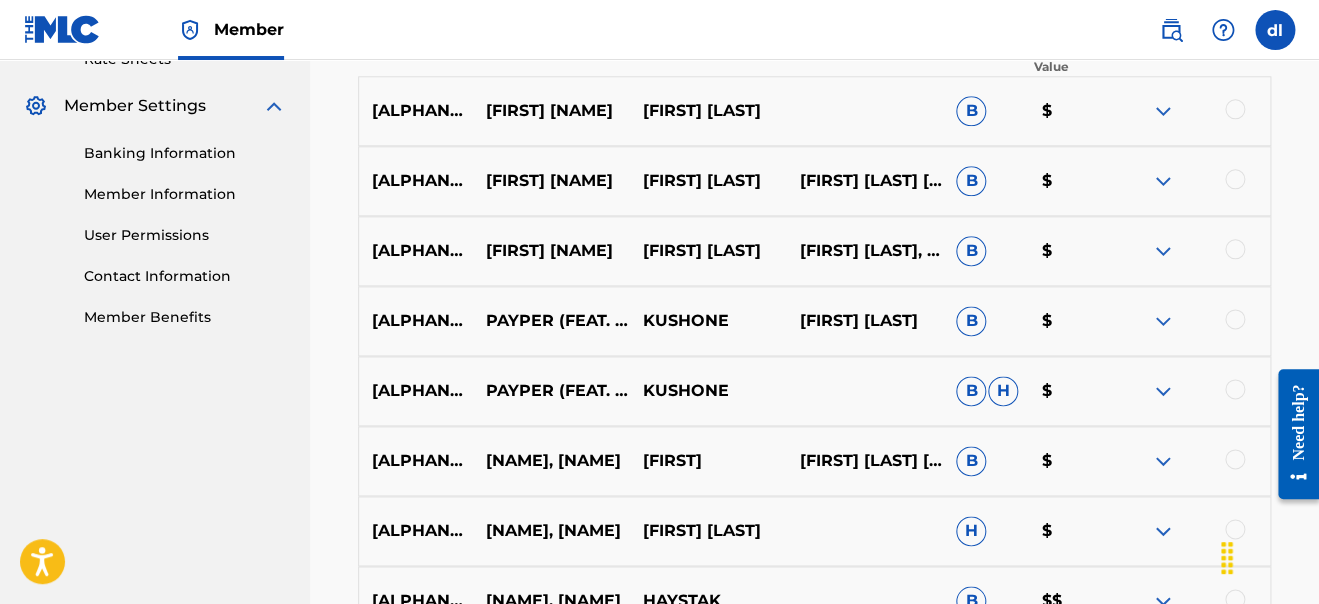scroll, scrollTop: 800, scrollLeft: 0, axis: vertical 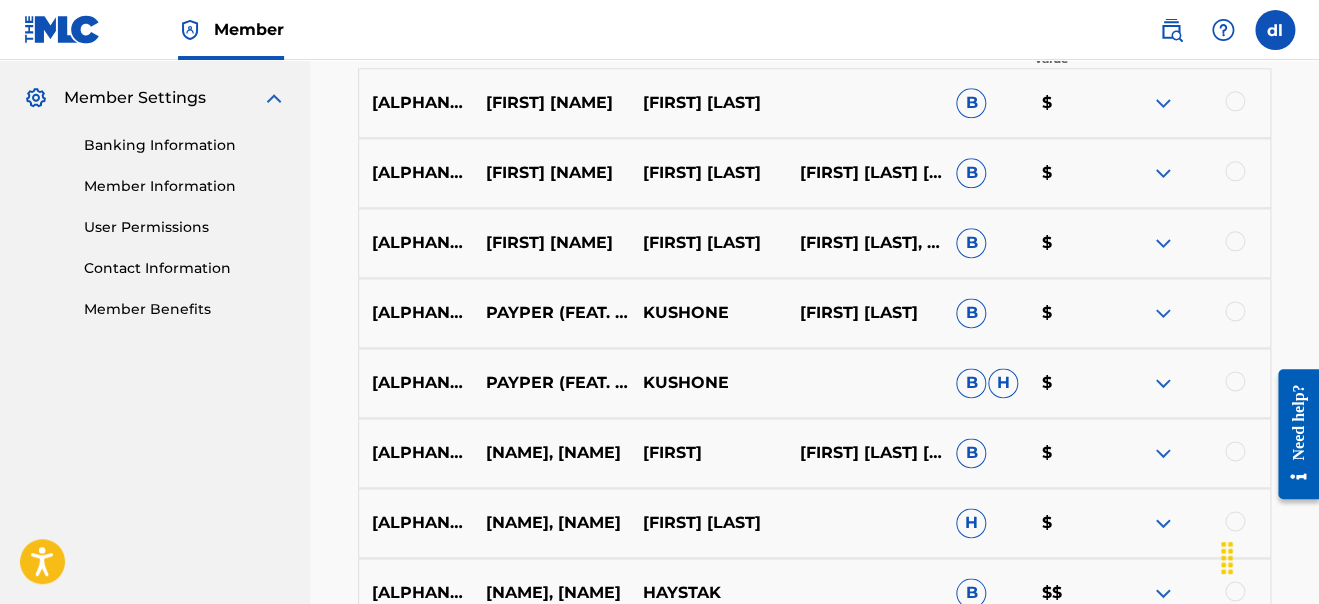 click at bounding box center [1163, 383] 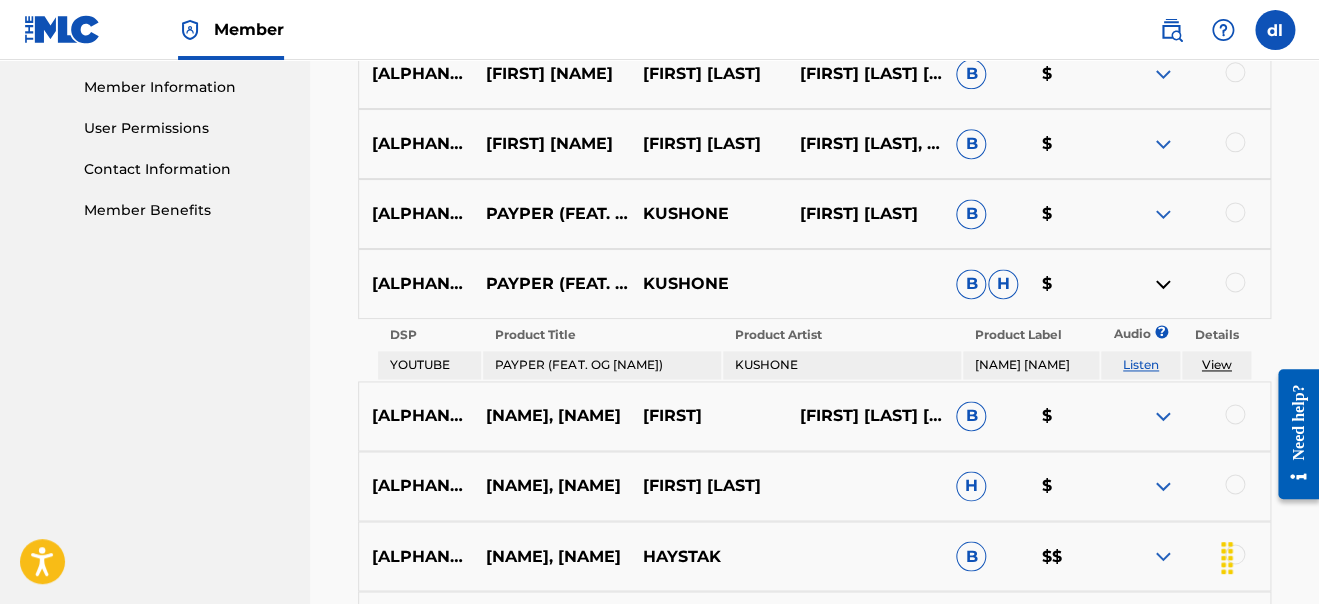 scroll, scrollTop: 900, scrollLeft: 0, axis: vertical 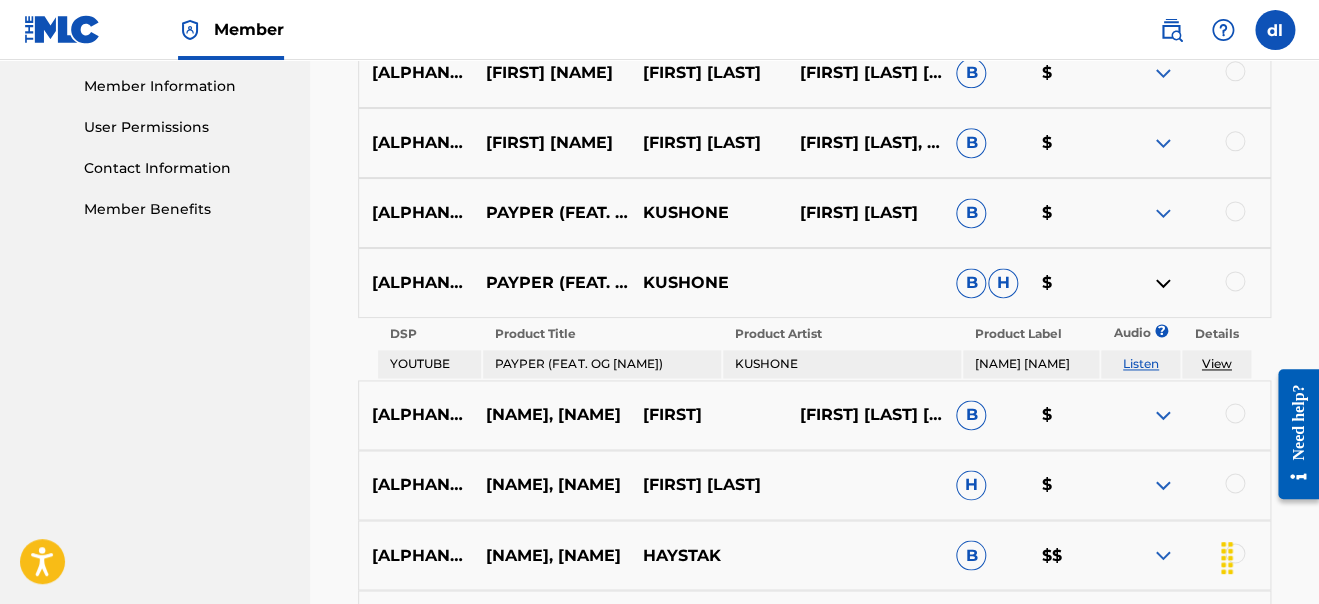 click on "View" at bounding box center (1217, 363) 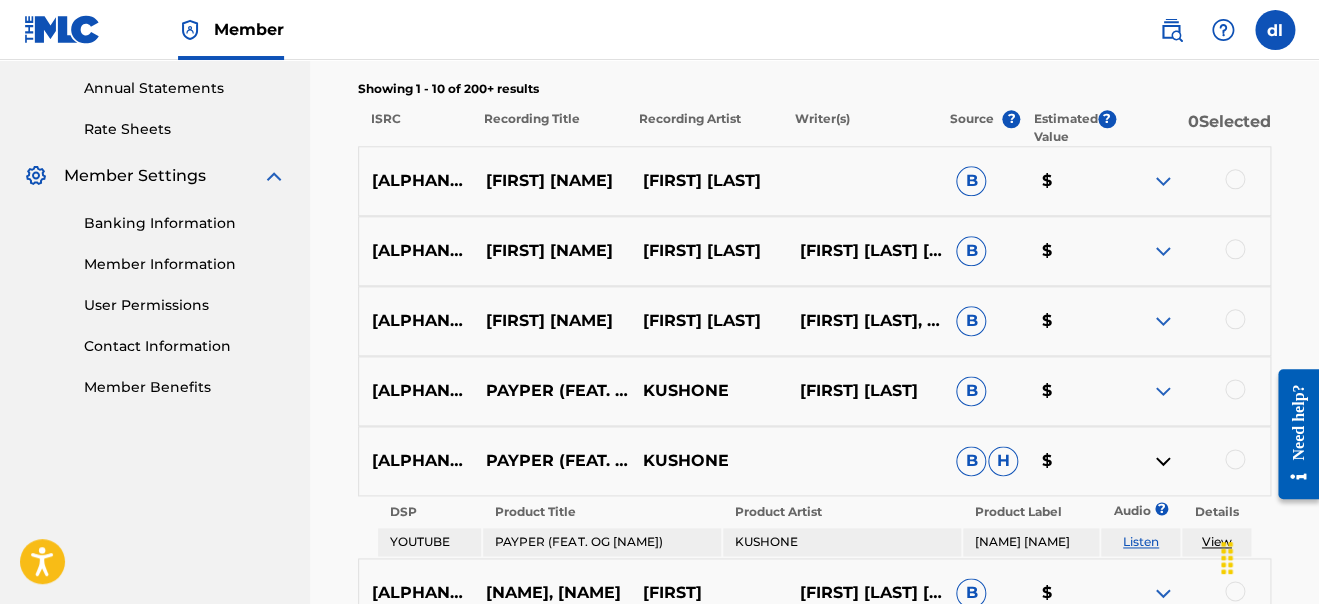 scroll, scrollTop: 800, scrollLeft: 0, axis: vertical 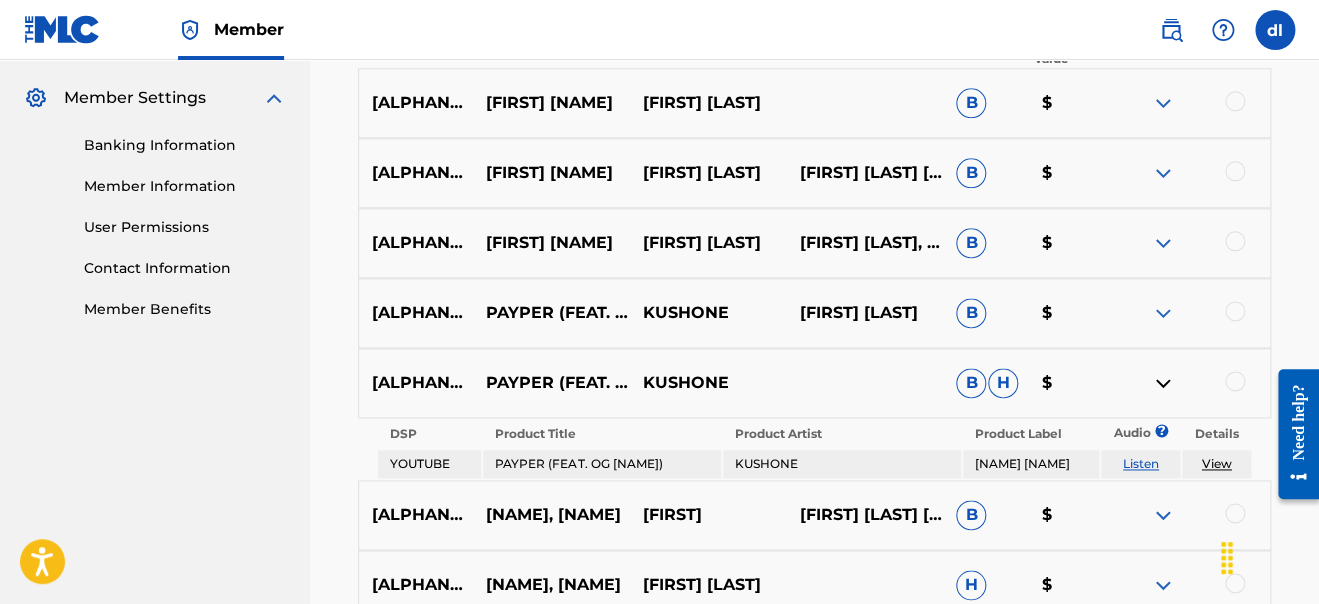 click at bounding box center [1235, 311] 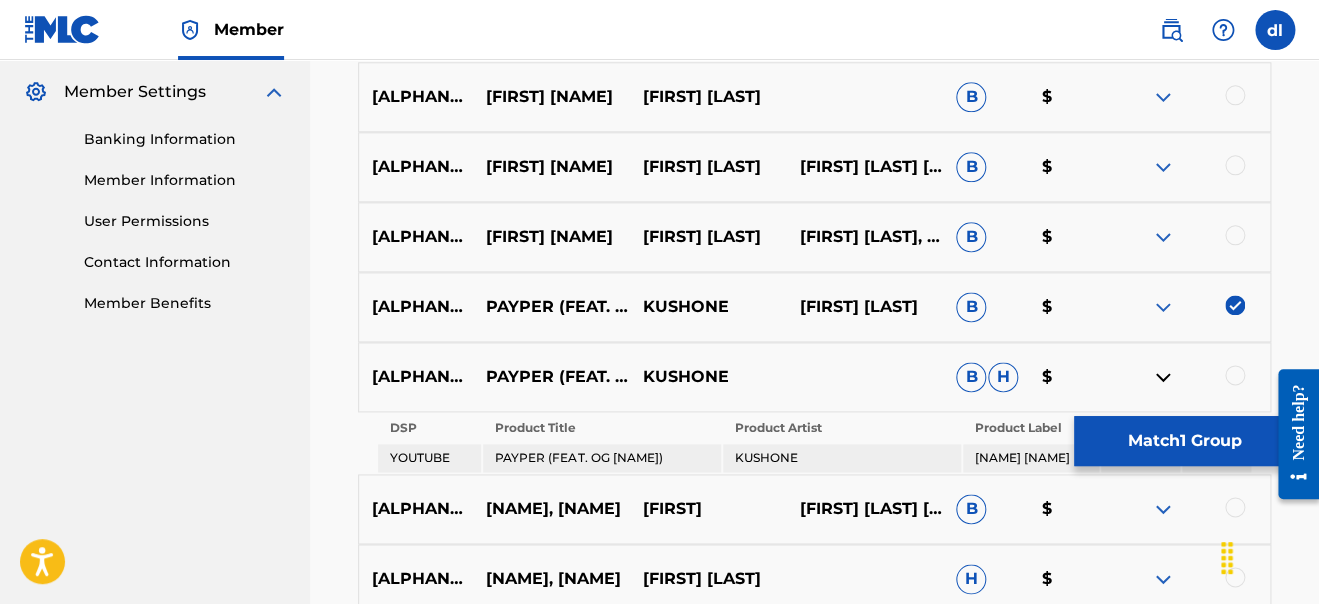 scroll, scrollTop: 1000, scrollLeft: 0, axis: vertical 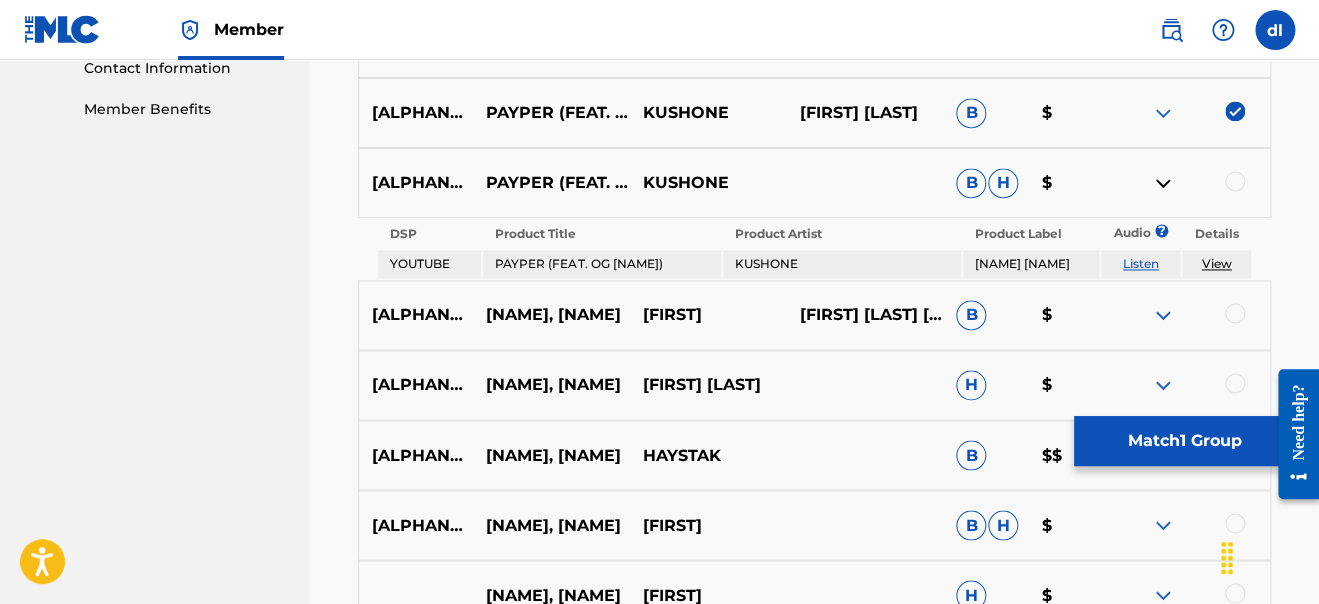 click at bounding box center (1235, 181) 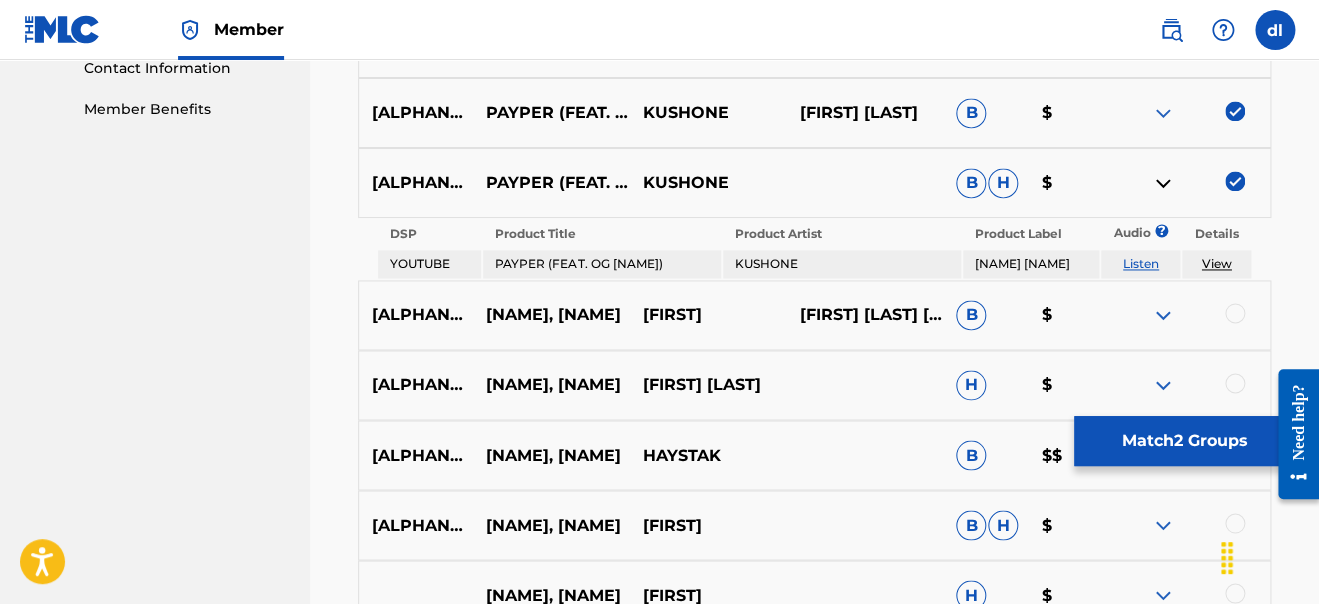 scroll, scrollTop: 1279, scrollLeft: 0, axis: vertical 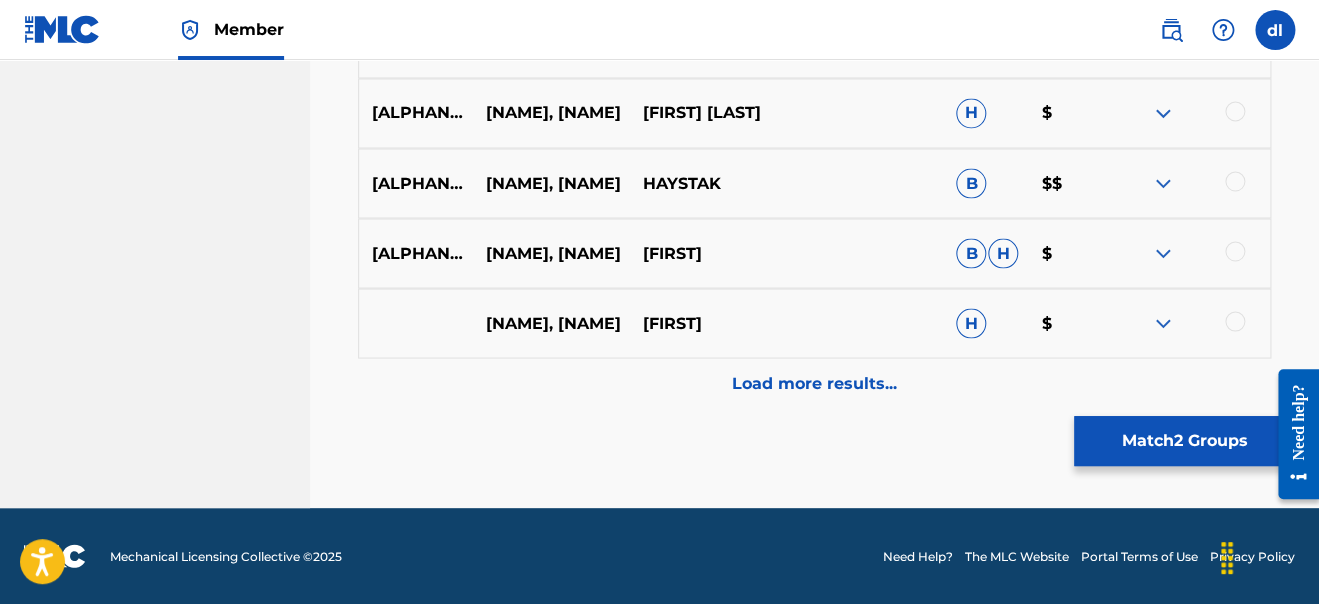 click on "Load more results..." at bounding box center [814, 383] 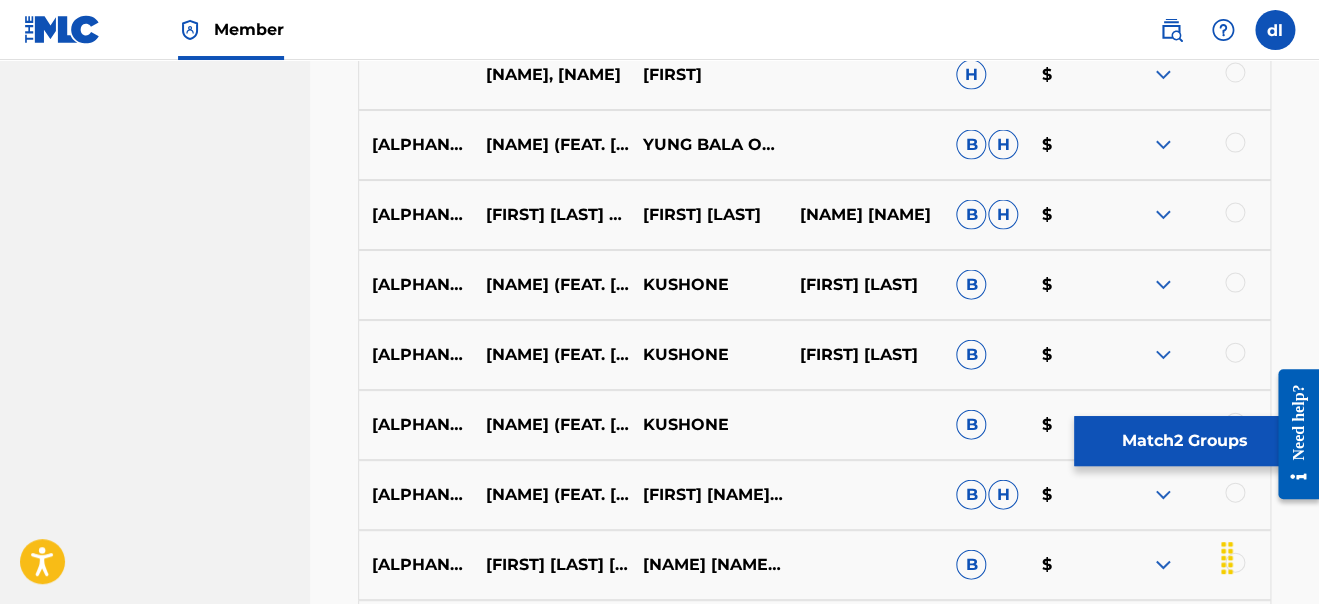 scroll, scrollTop: 1479, scrollLeft: 0, axis: vertical 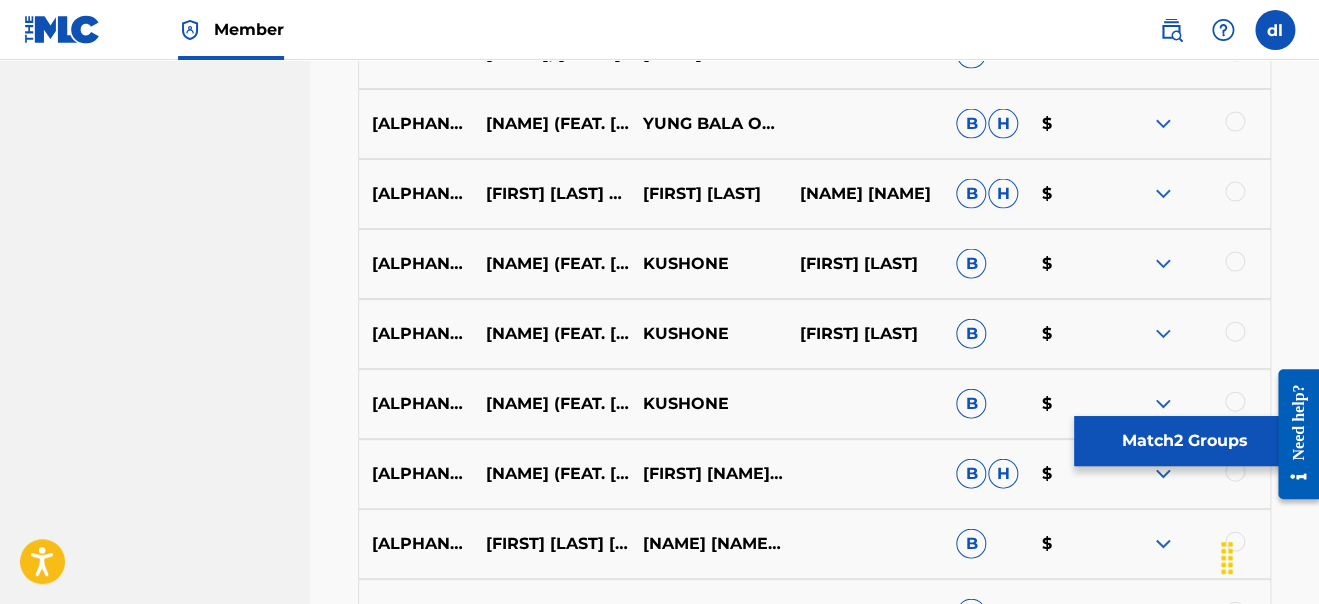 click at bounding box center [1235, 262] 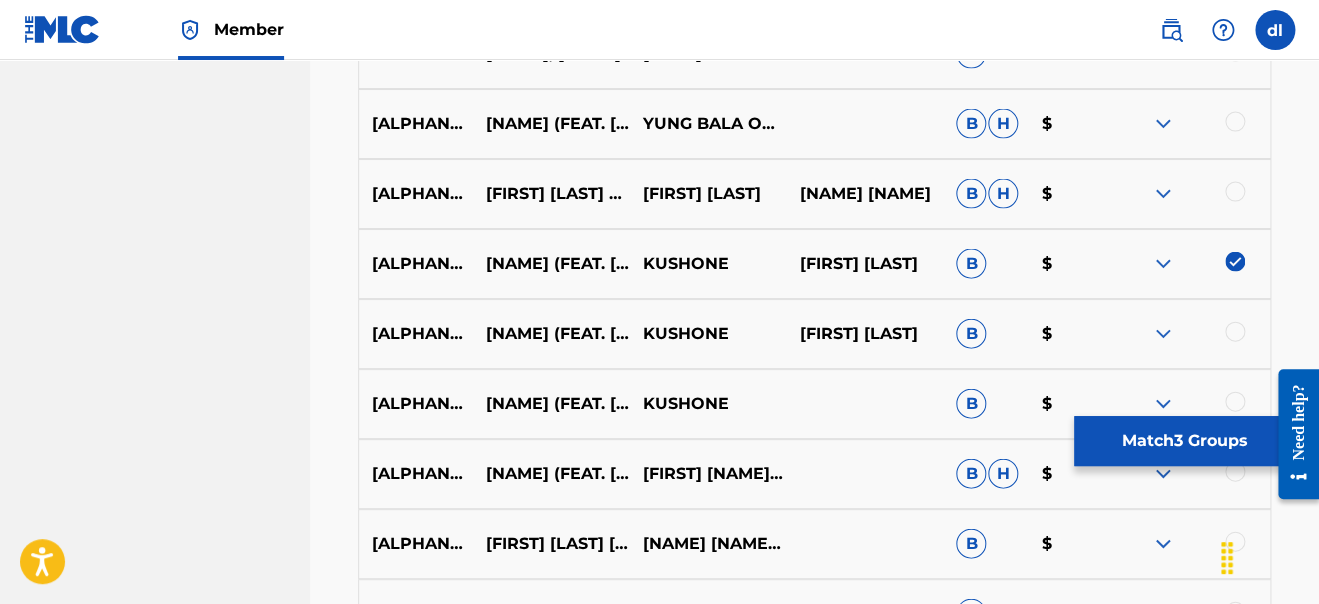 click at bounding box center (1235, 332) 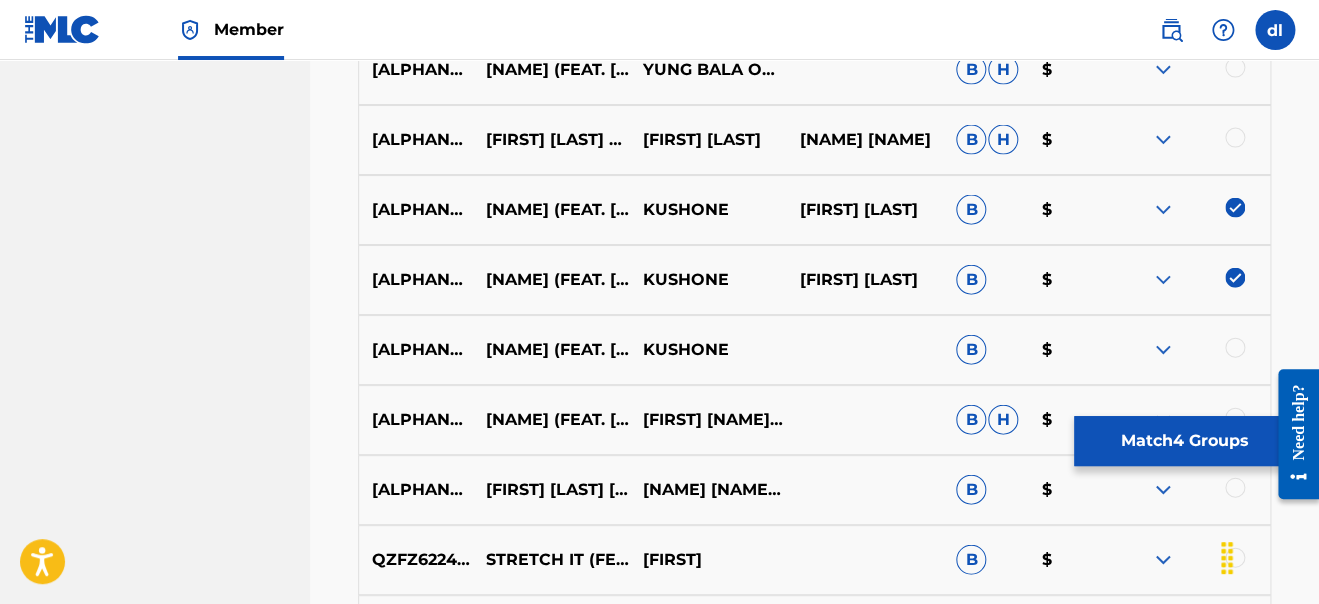scroll, scrollTop: 1579, scrollLeft: 0, axis: vertical 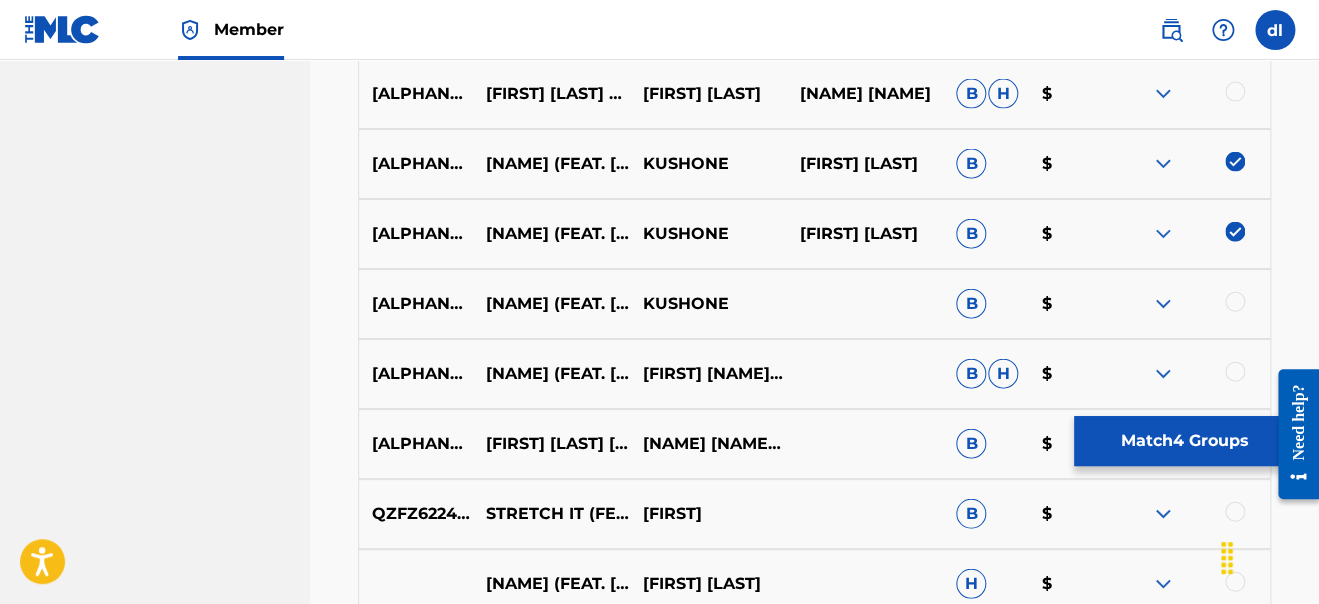 click at bounding box center [1235, 372] 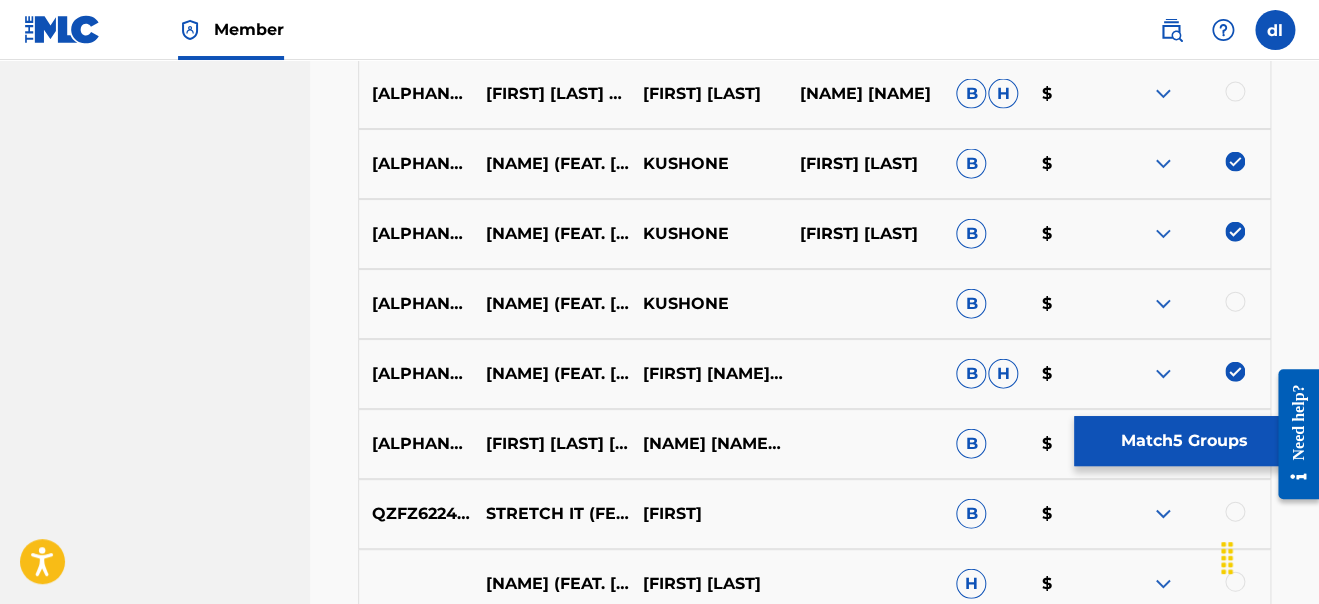 click at bounding box center (1235, 302) 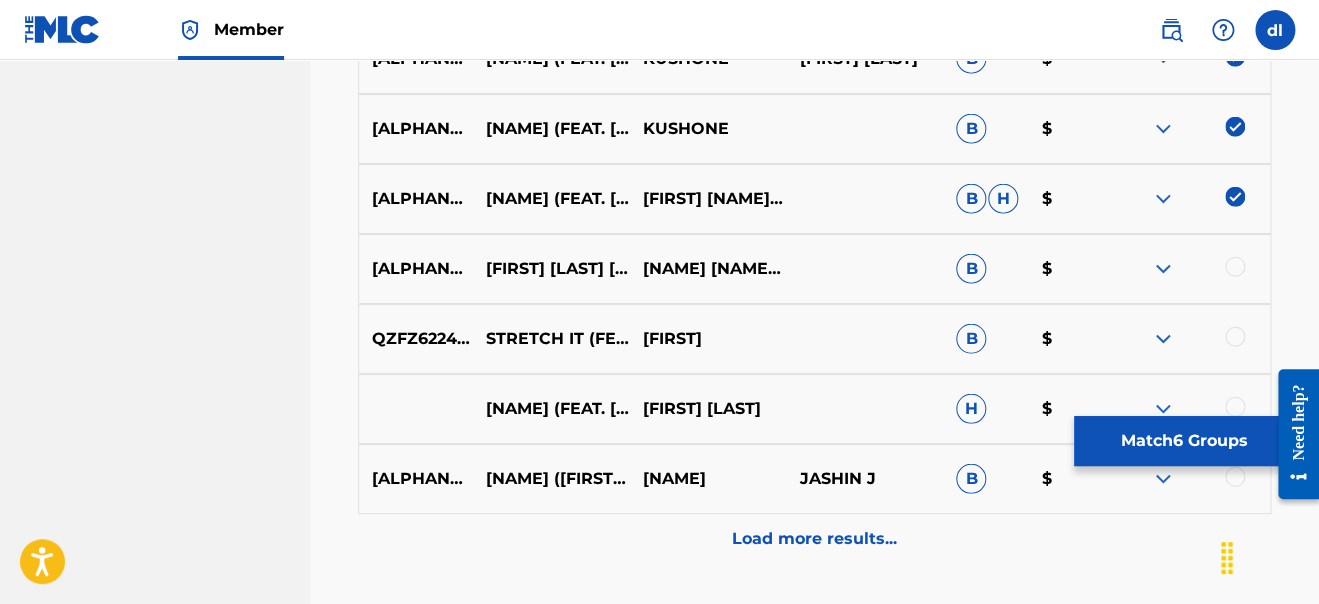 scroll, scrollTop: 1778, scrollLeft: 0, axis: vertical 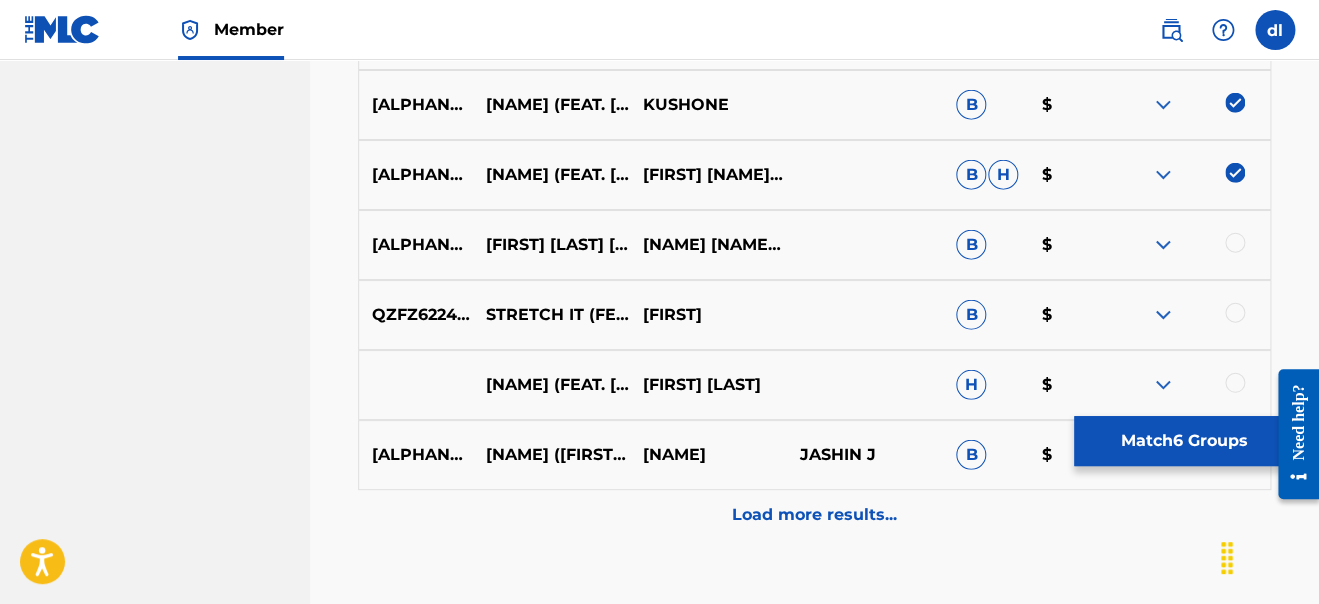 click at bounding box center [1235, 313] 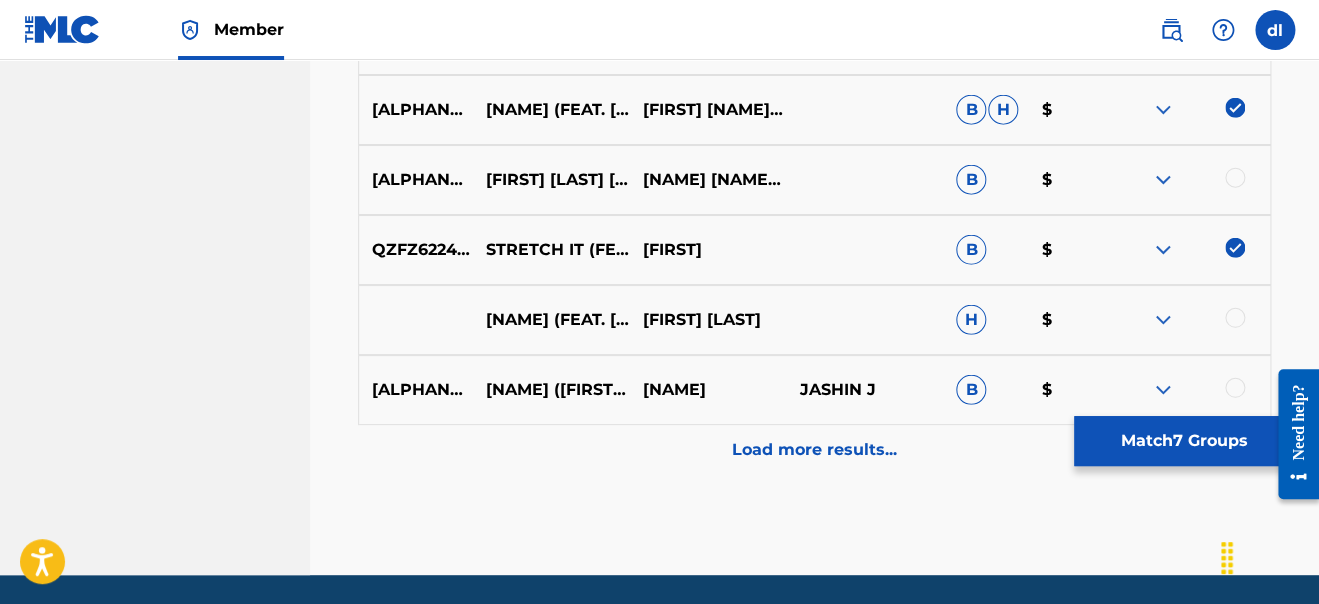 scroll, scrollTop: 1879, scrollLeft: 0, axis: vertical 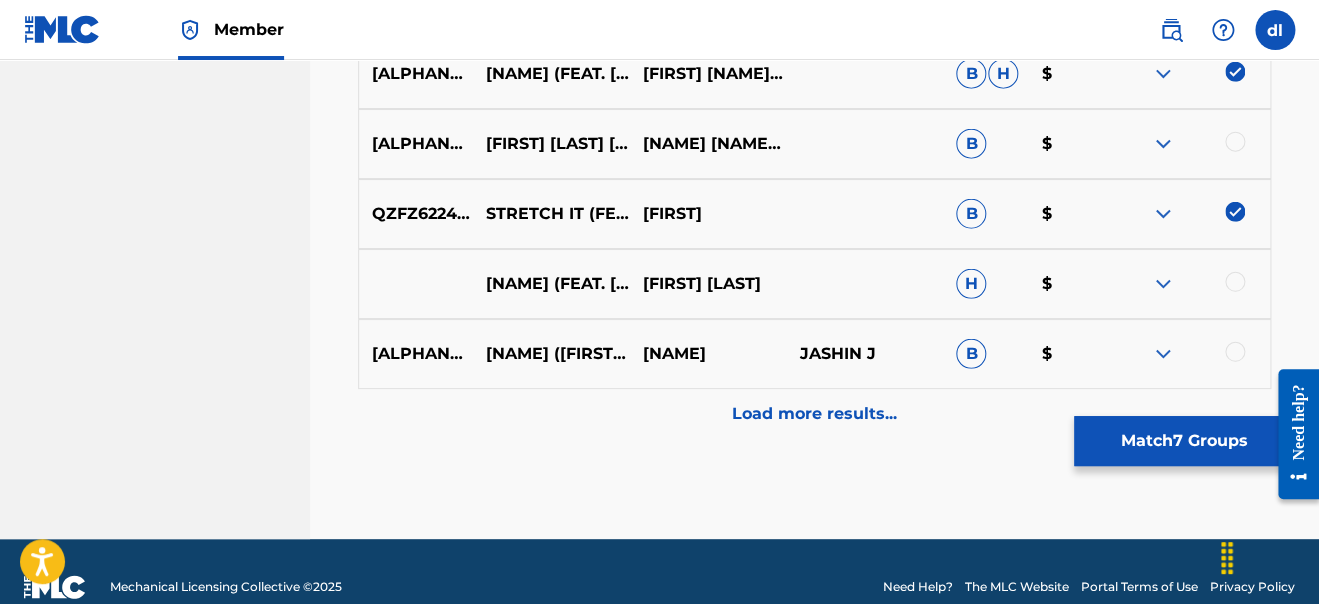 click at bounding box center [1235, 282] 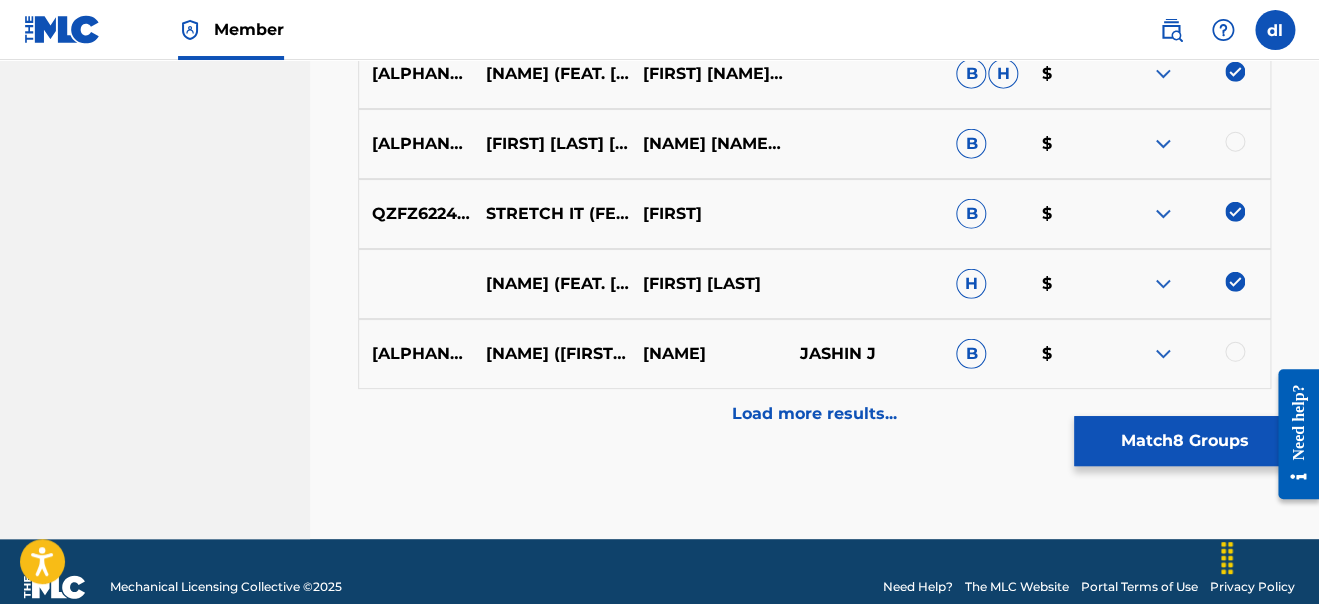click on "Load more results..." at bounding box center (814, 414) 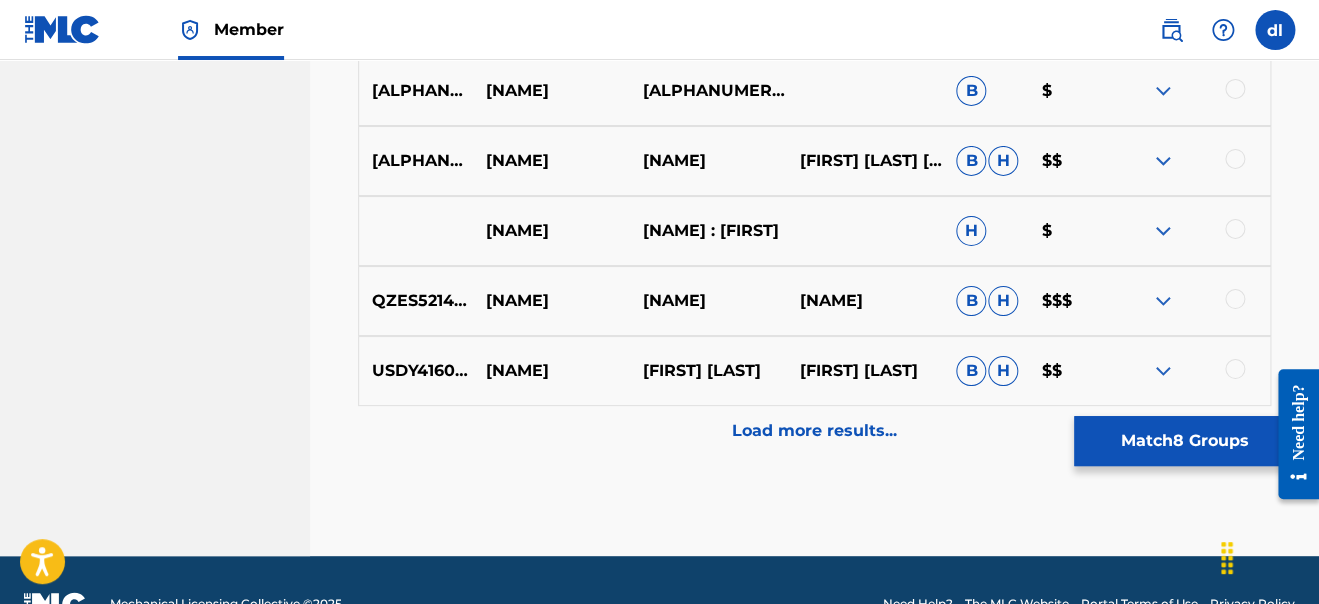 scroll, scrollTop: 2579, scrollLeft: 0, axis: vertical 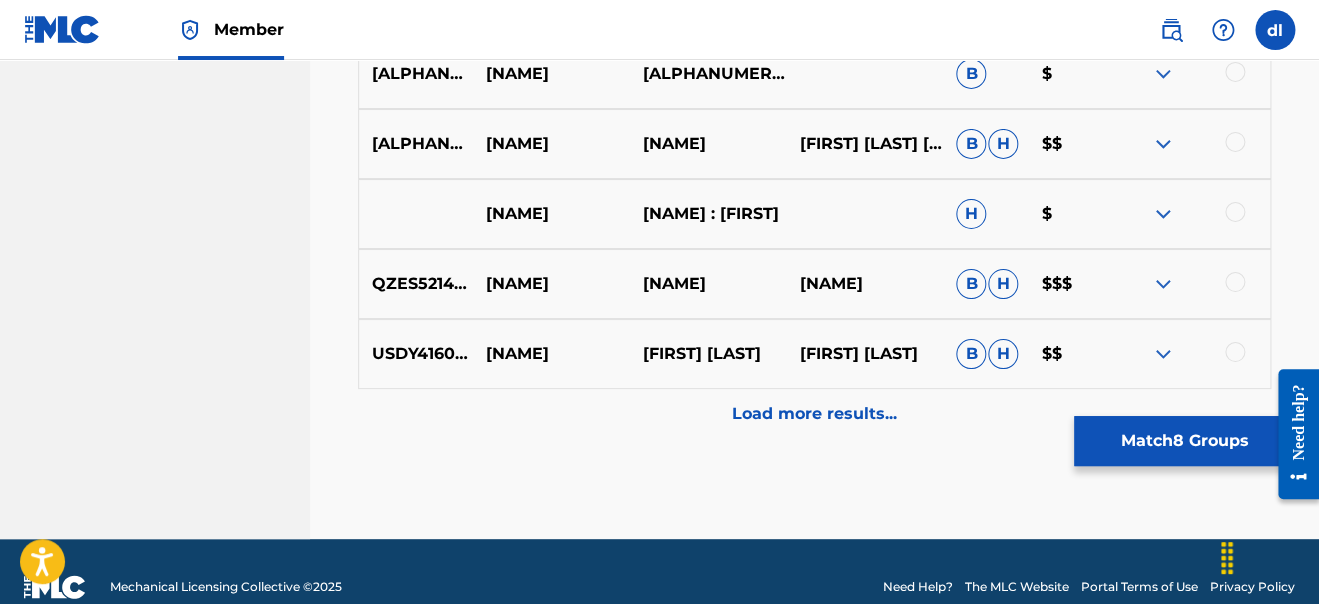 click on "Load more results..." at bounding box center [814, 414] 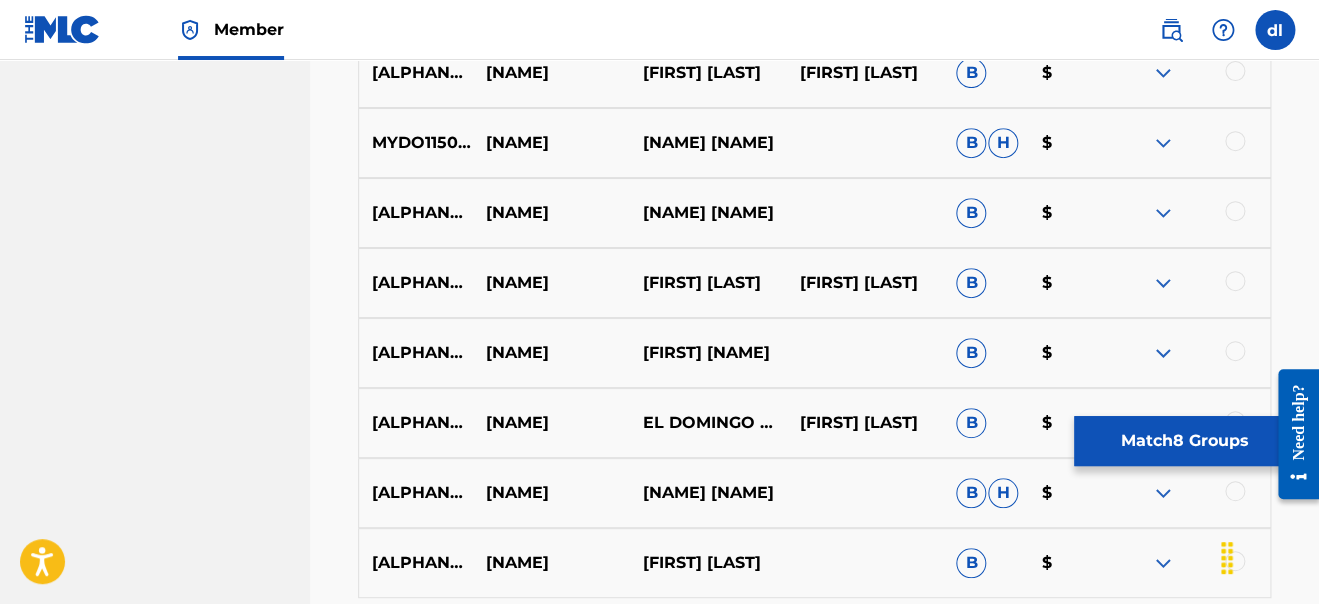scroll, scrollTop: 3078, scrollLeft: 0, axis: vertical 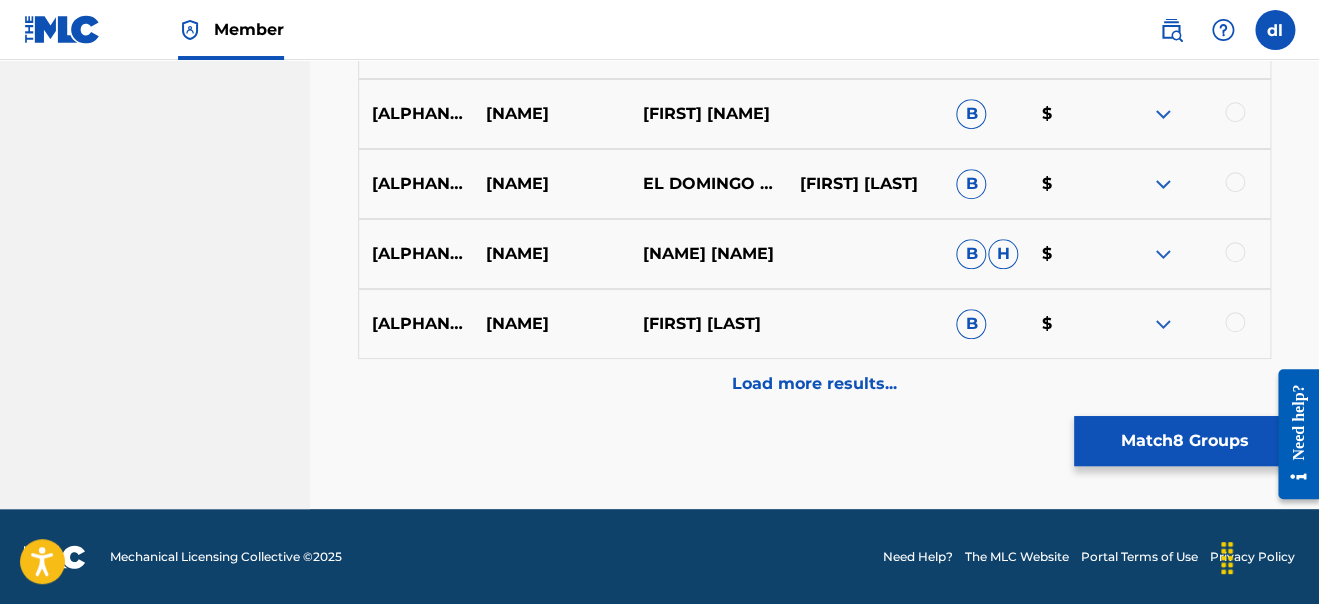 click on "Load more results..." at bounding box center [814, 384] 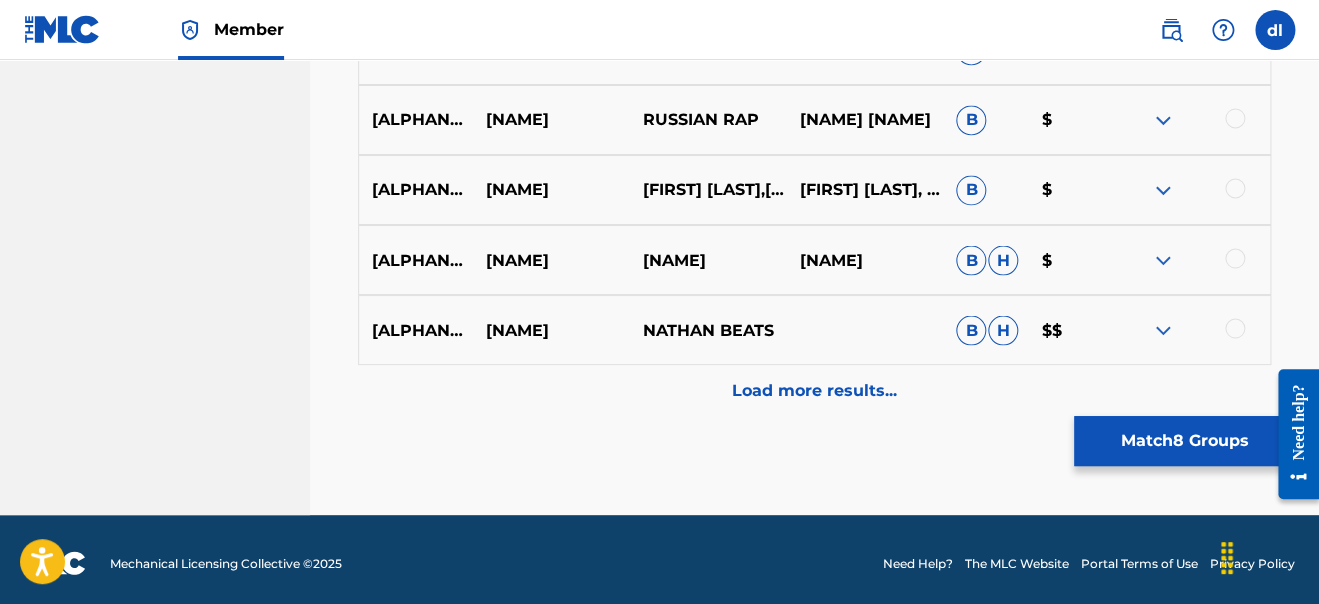scroll, scrollTop: 4009, scrollLeft: 0, axis: vertical 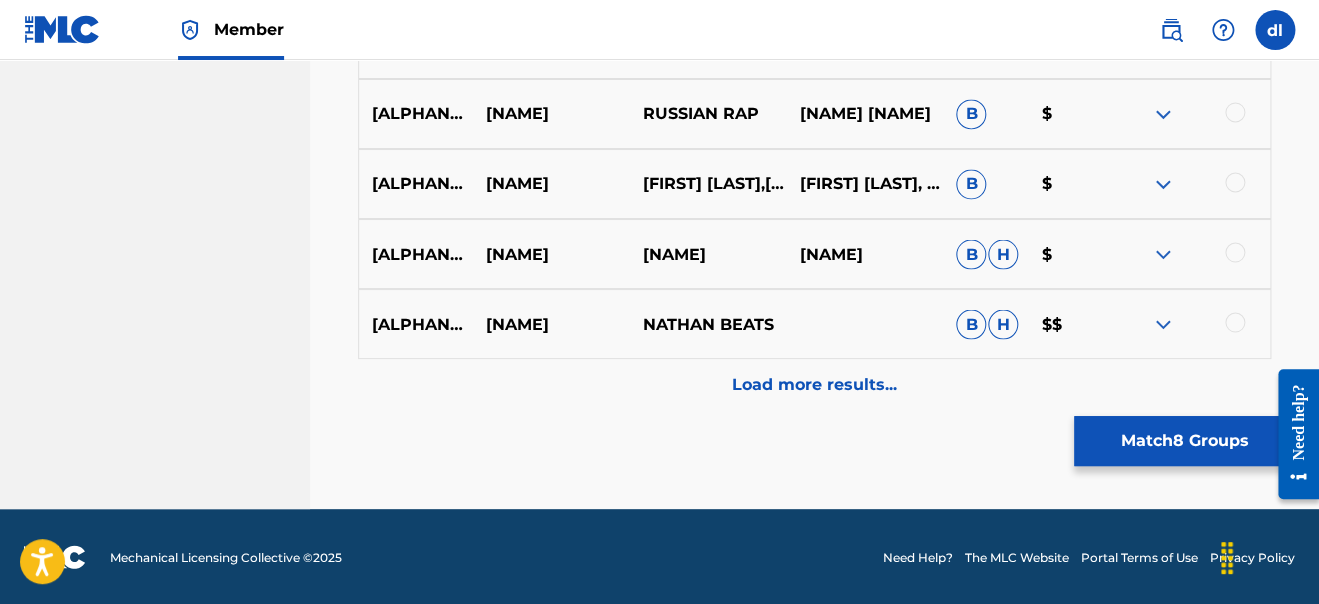 click on "Match  8 Groups" at bounding box center (1184, 441) 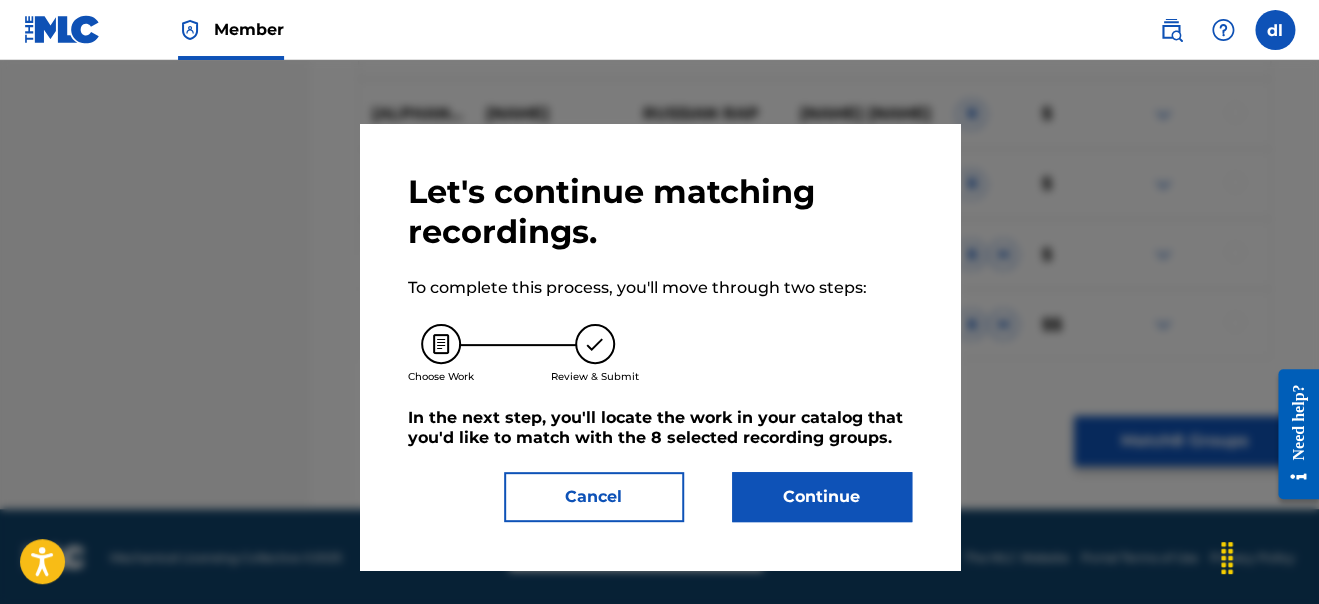 click on "Continue" at bounding box center [822, 497] 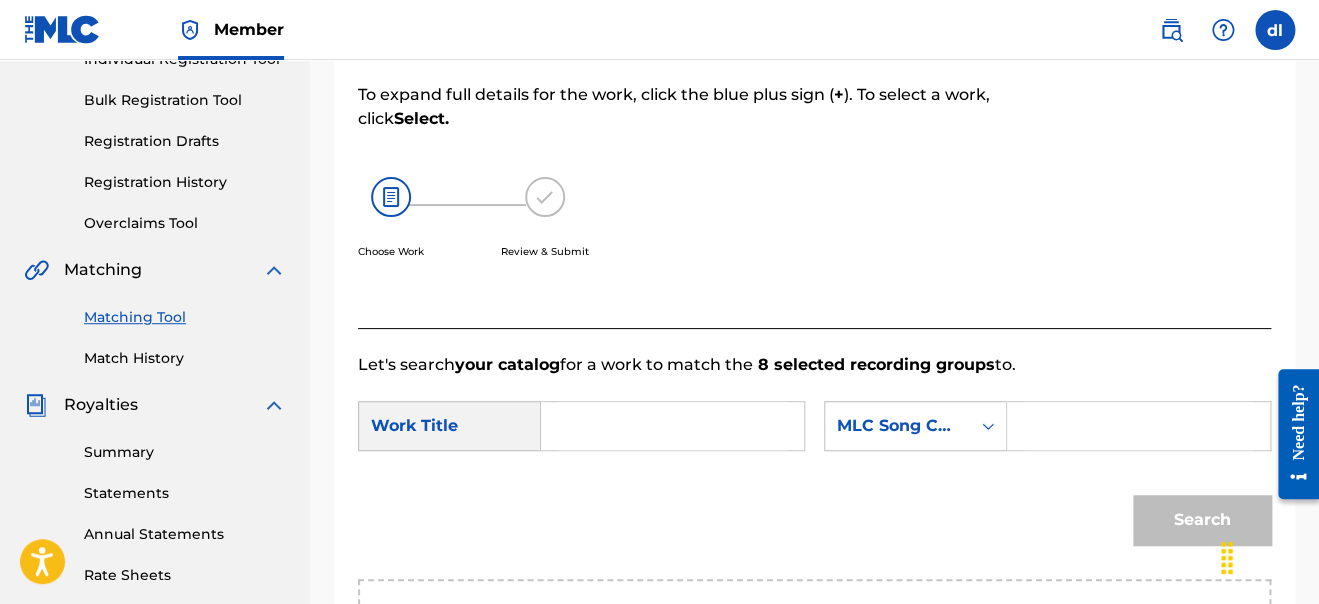 scroll, scrollTop: 275, scrollLeft: 0, axis: vertical 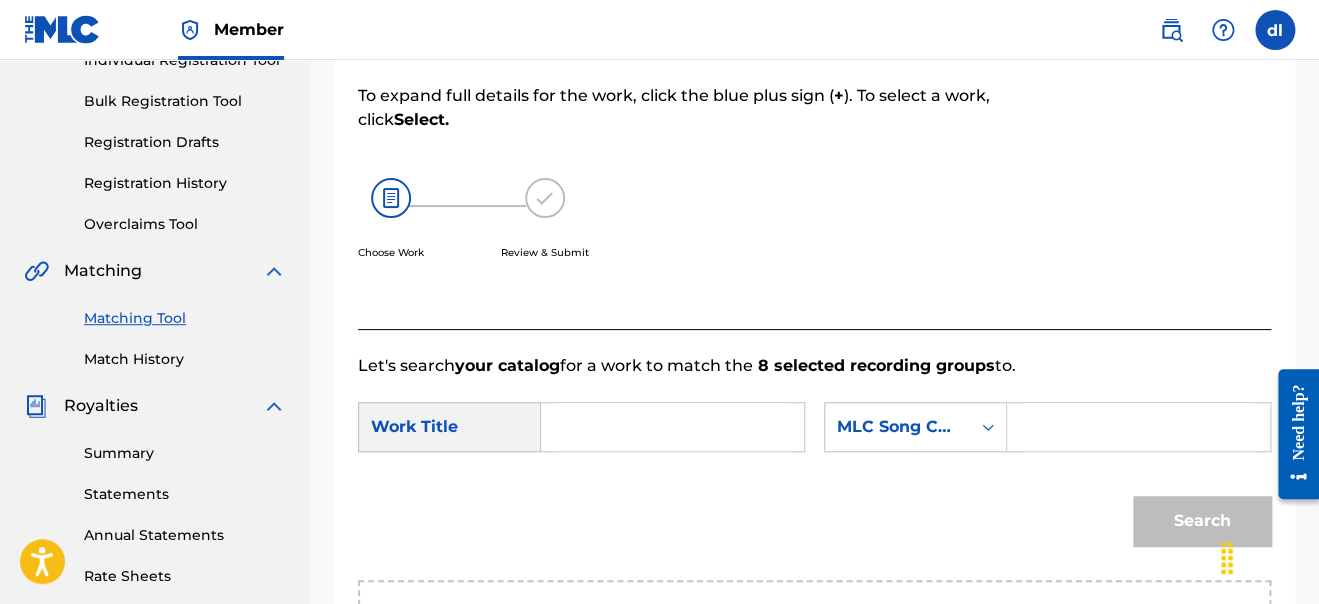 click at bounding box center [672, 427] 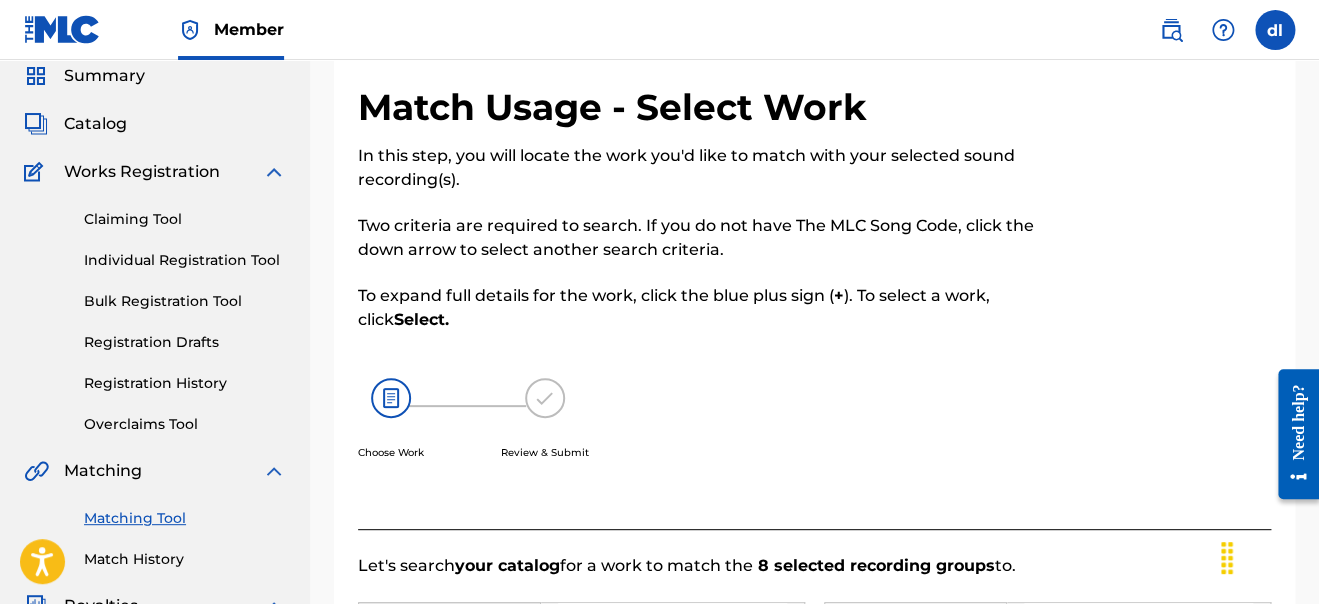 scroll, scrollTop: 74, scrollLeft: 0, axis: vertical 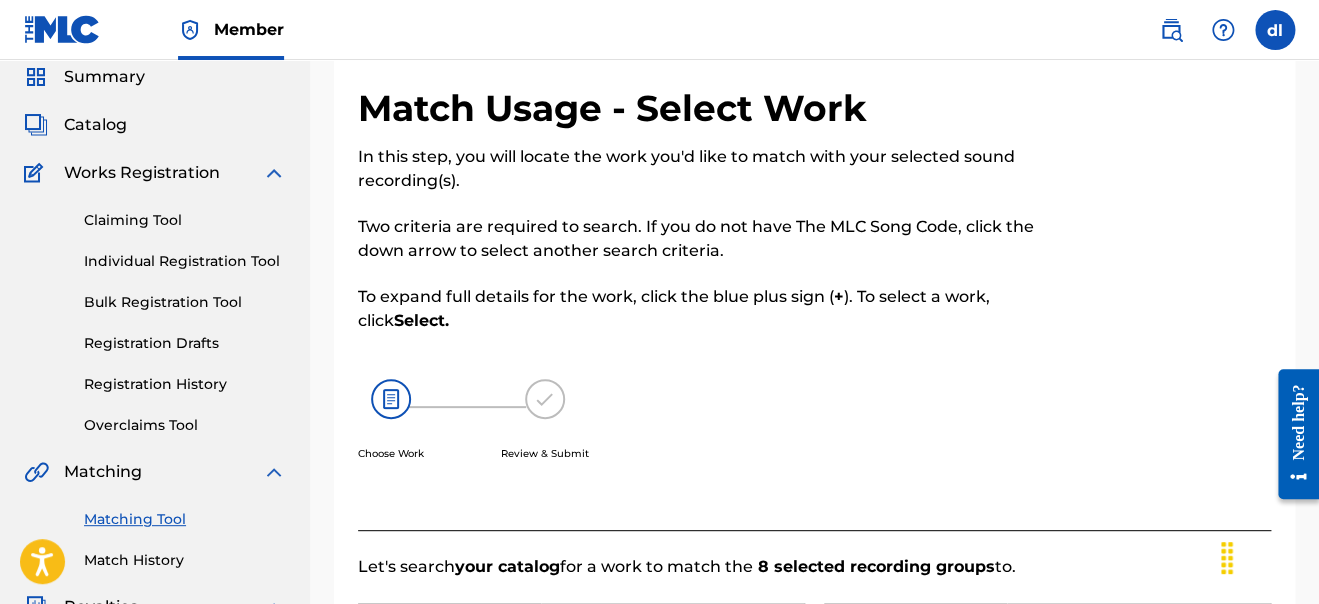 click on "Claiming Tool" at bounding box center (185, 220) 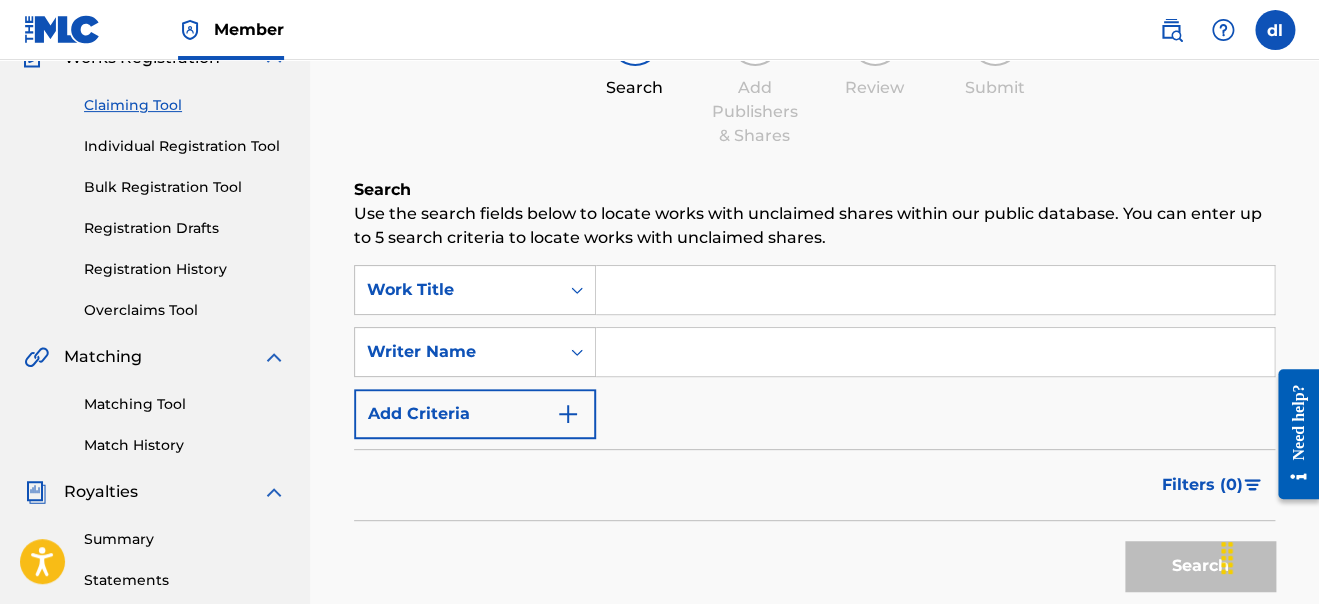 scroll, scrollTop: 200, scrollLeft: 0, axis: vertical 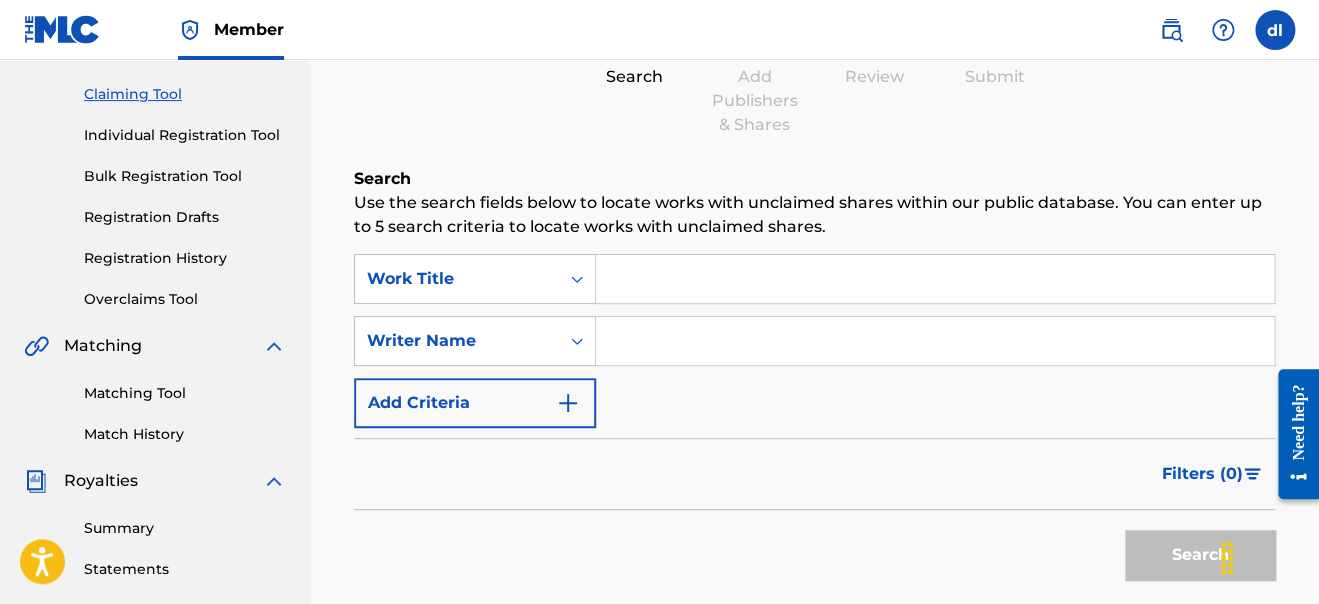 click at bounding box center [935, 279] 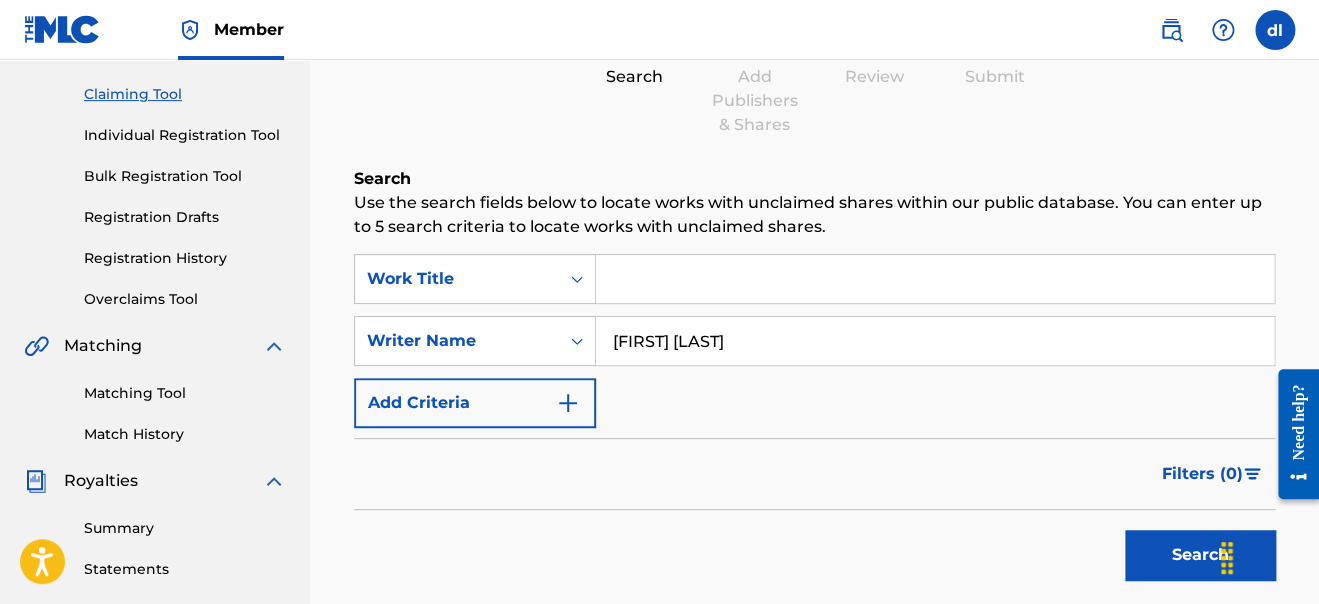 click on "Search" at bounding box center [1200, 555] 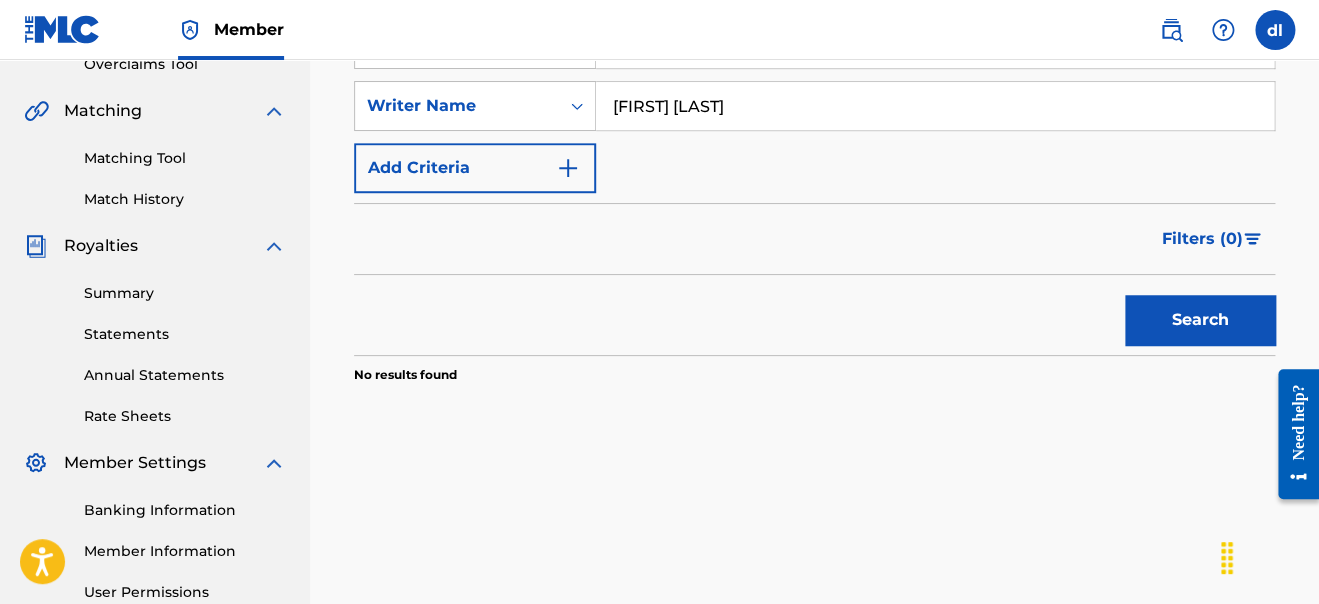scroll, scrollTop: 236, scrollLeft: 0, axis: vertical 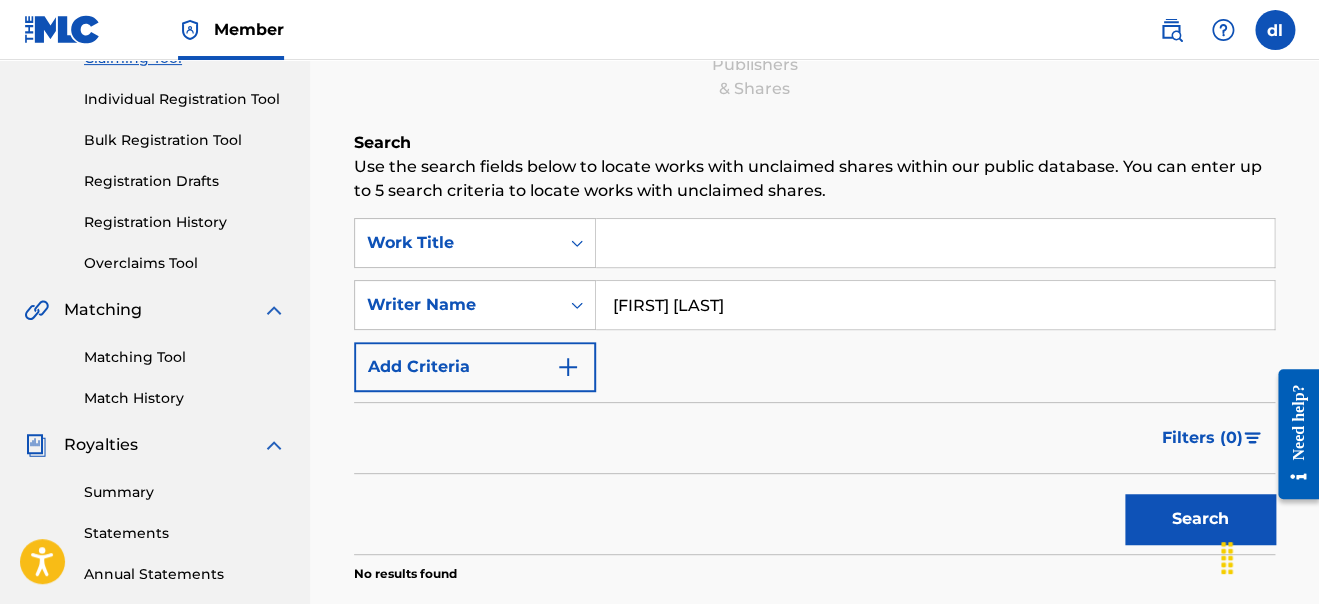 click on "[FIRST] [LAST]" at bounding box center [935, 305] 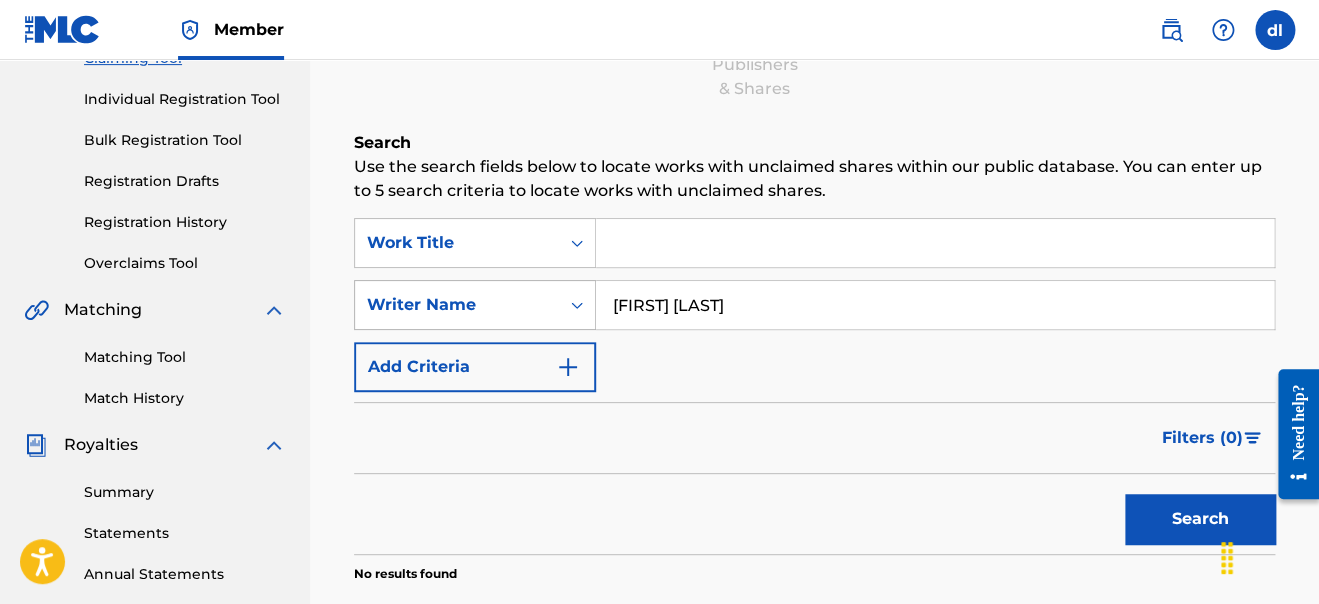 drag, startPoint x: 688, startPoint y: 305, endPoint x: 552, endPoint y: 297, distance: 136.23509 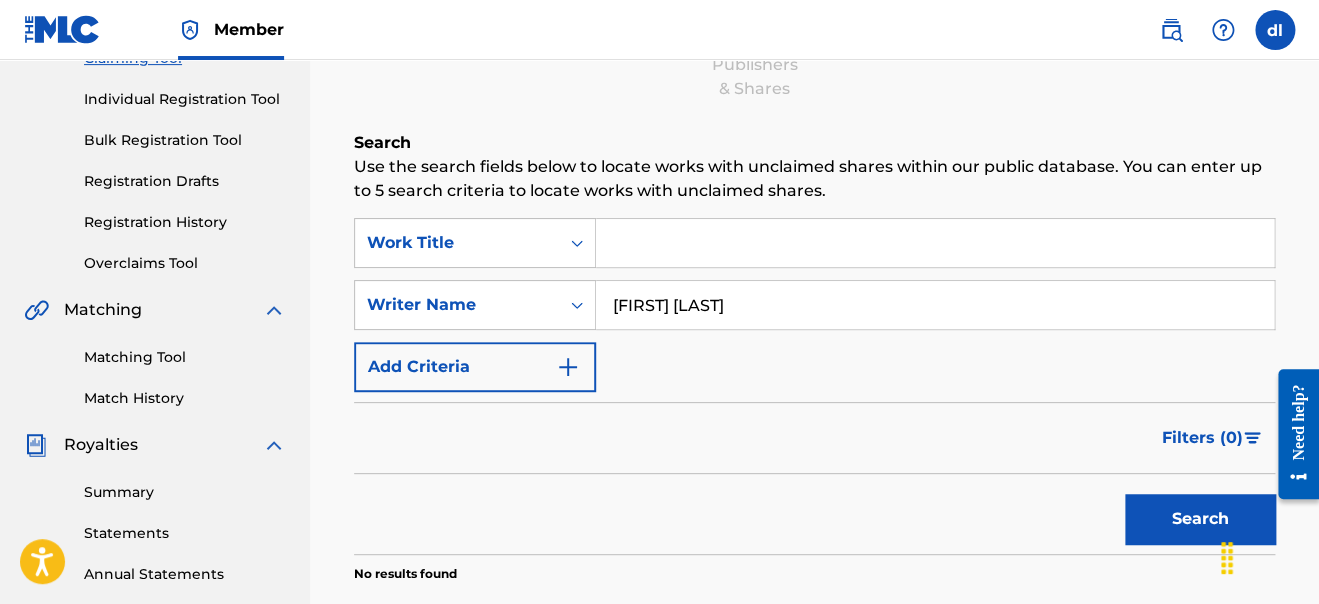 click at bounding box center [935, 243] 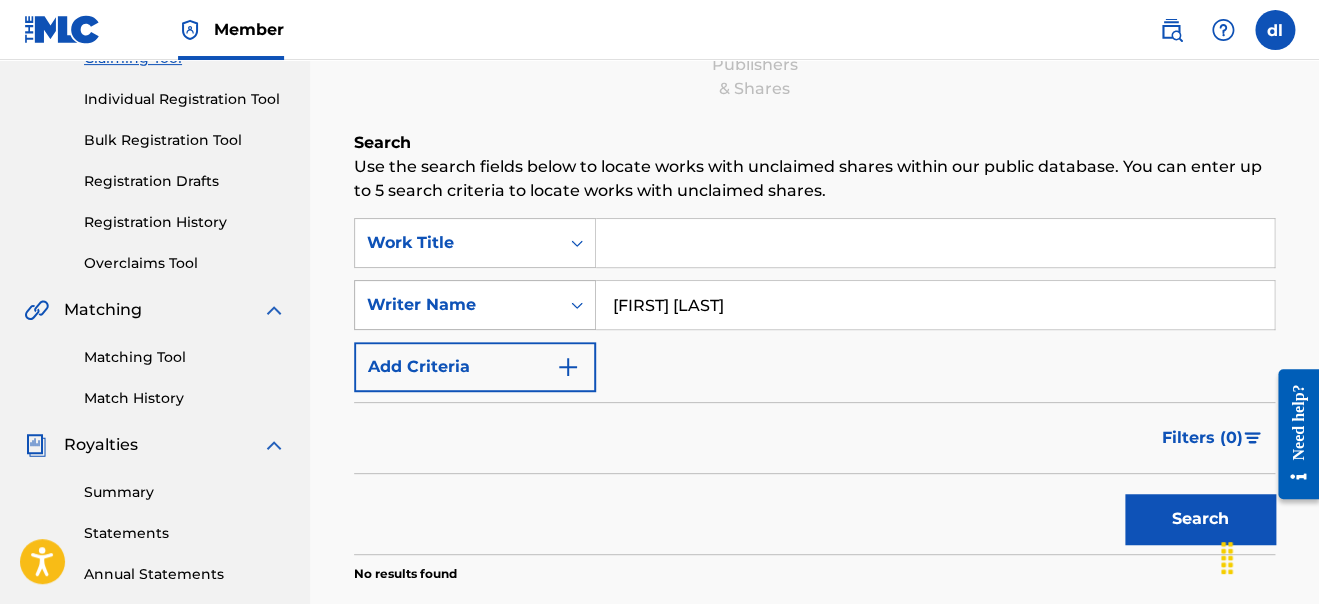drag, startPoint x: 755, startPoint y: 304, endPoint x: 487, endPoint y: 304, distance: 268 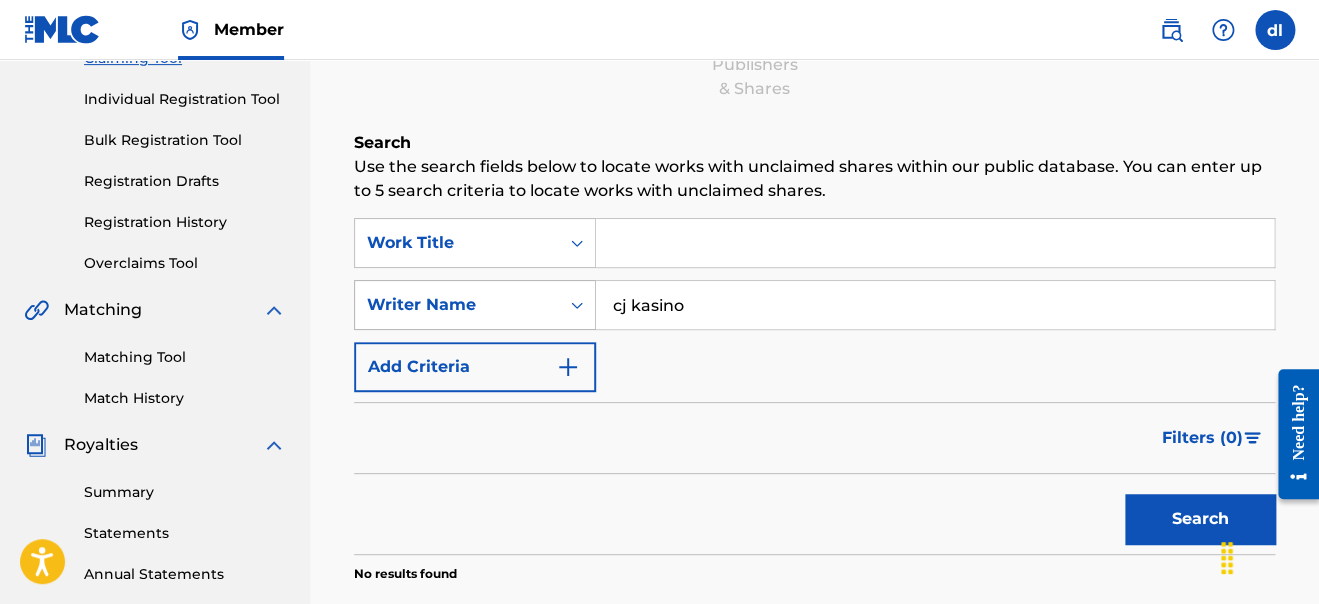 type on "cj kasino" 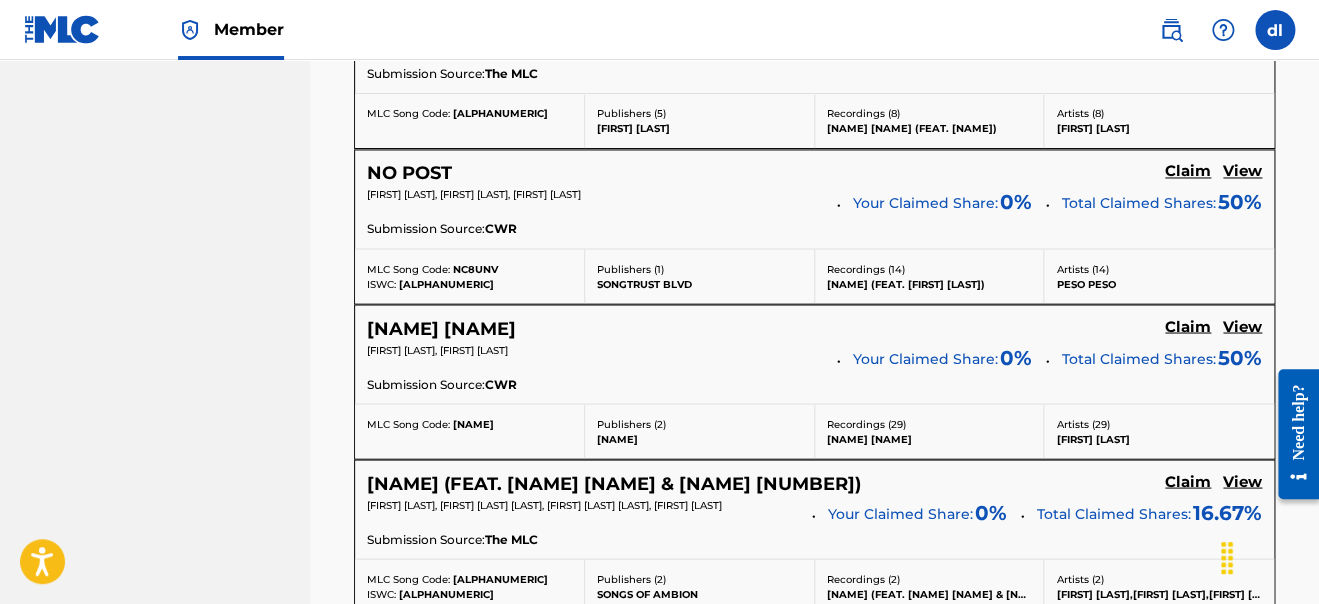 scroll, scrollTop: 1236, scrollLeft: 0, axis: vertical 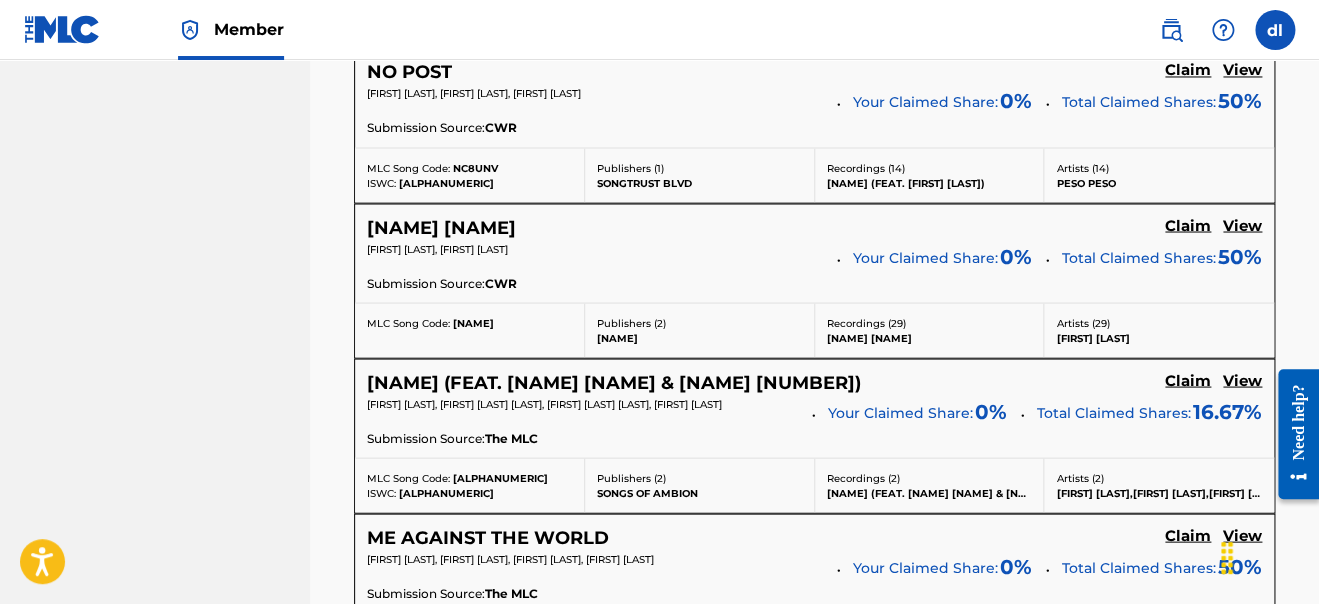 click on "Claim" at bounding box center (1188, -395) 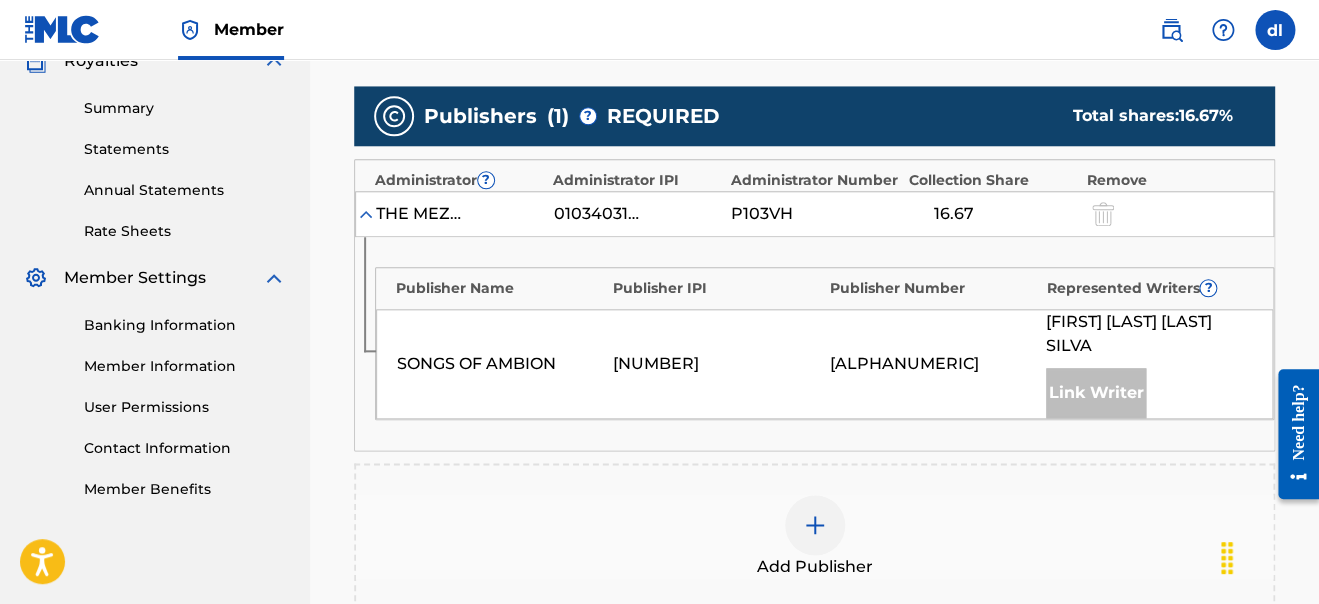 scroll, scrollTop: 668, scrollLeft: 0, axis: vertical 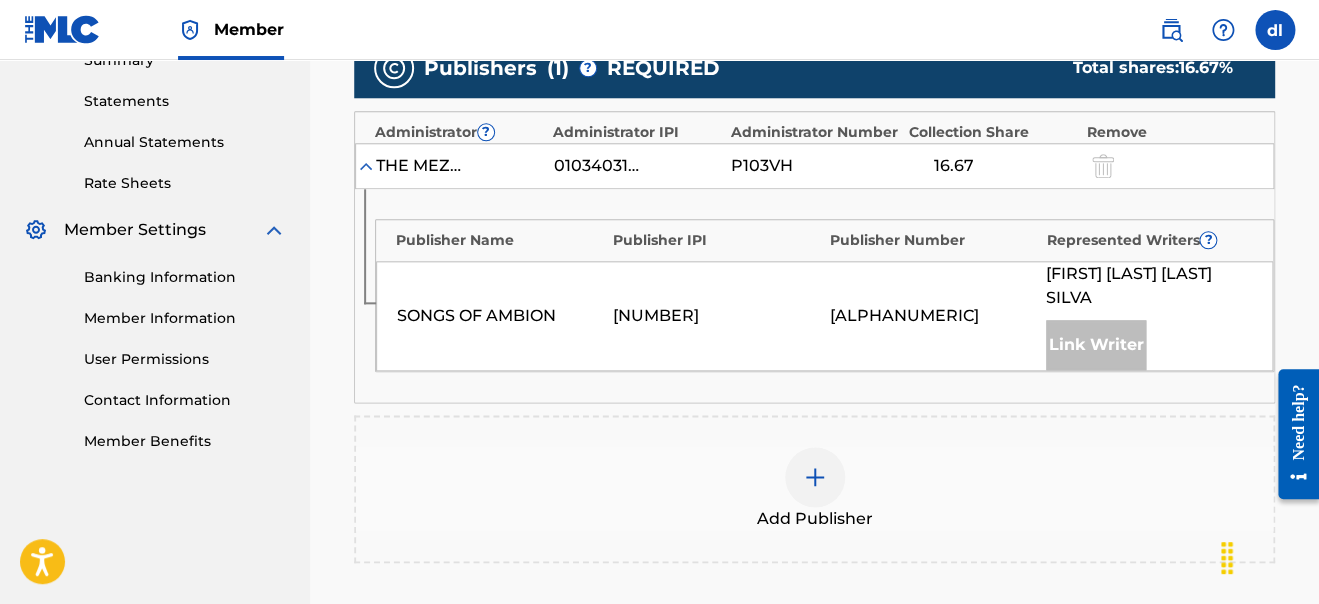 click at bounding box center [815, 477] 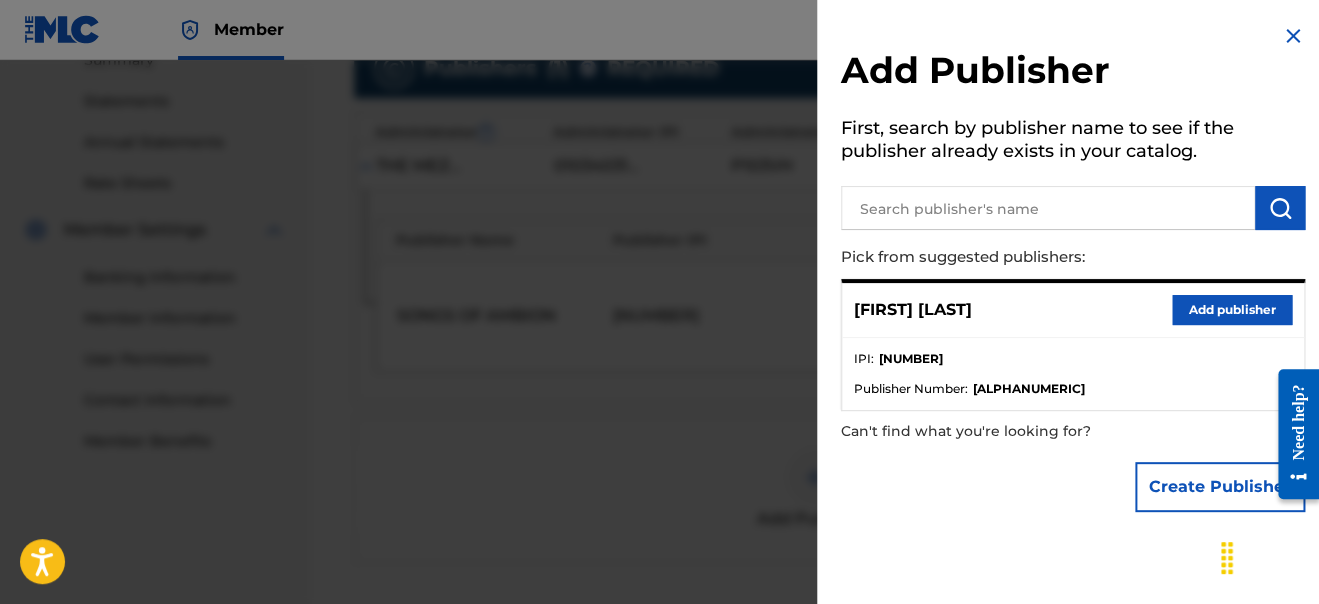 click on "Add publisher" at bounding box center (1232, 310) 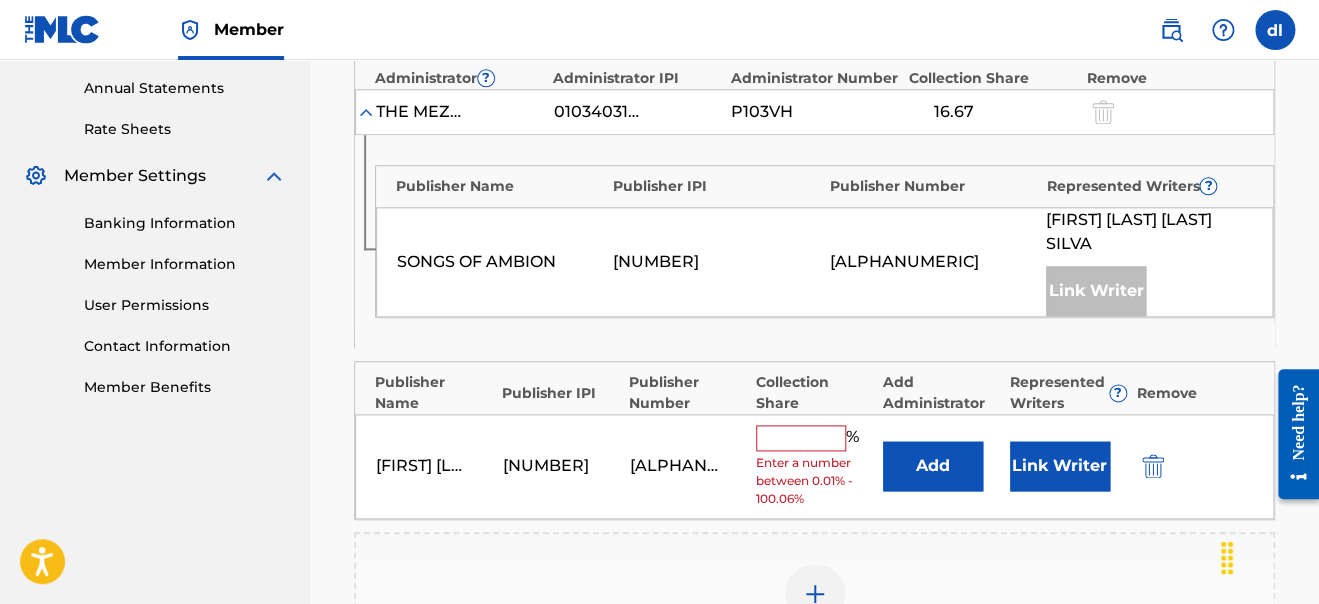 scroll, scrollTop: 768, scrollLeft: 0, axis: vertical 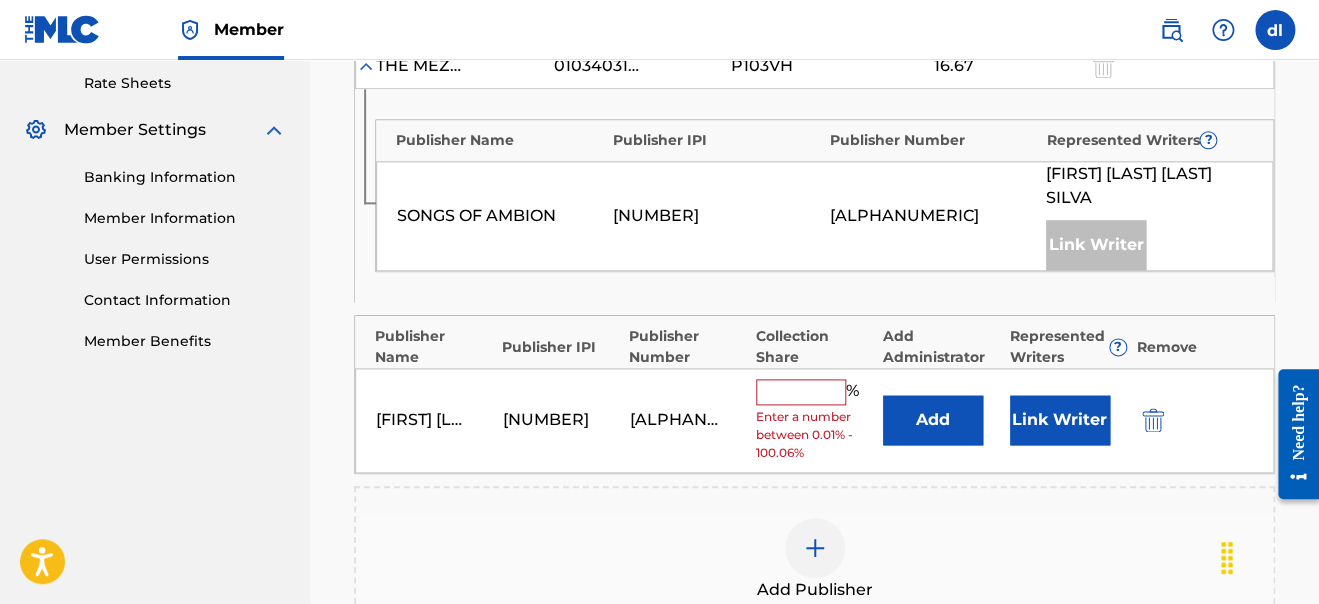 drag, startPoint x: 785, startPoint y: 380, endPoint x: 802, endPoint y: 384, distance: 17.464249 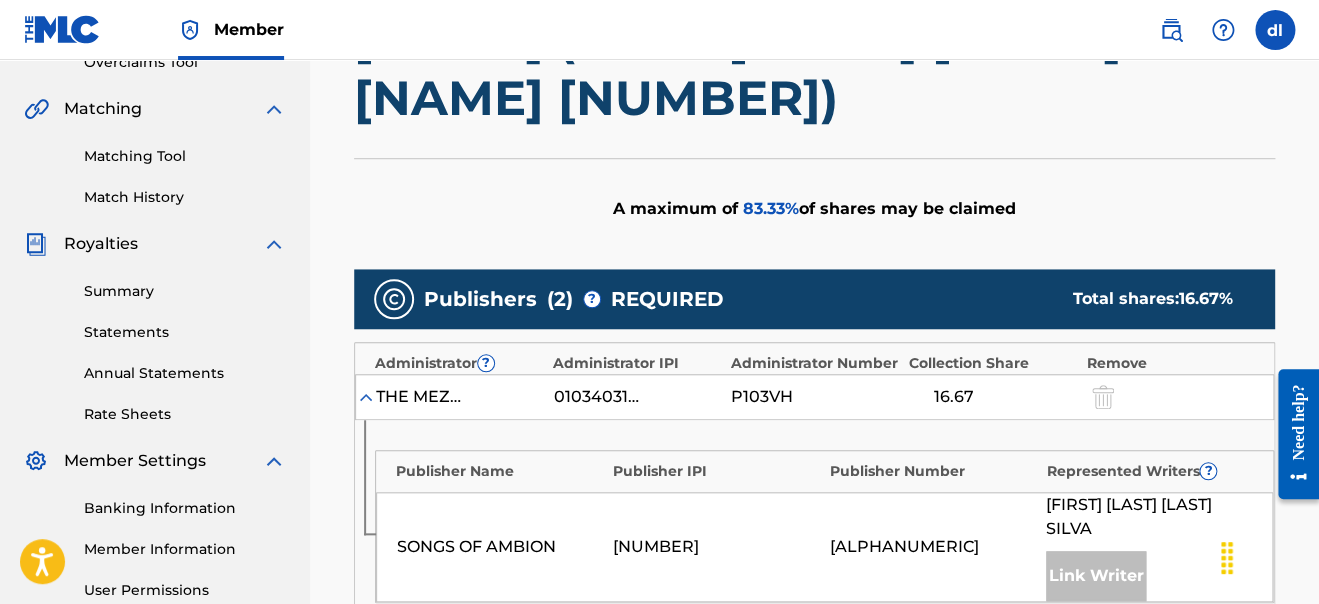 scroll, scrollTop: 668, scrollLeft: 0, axis: vertical 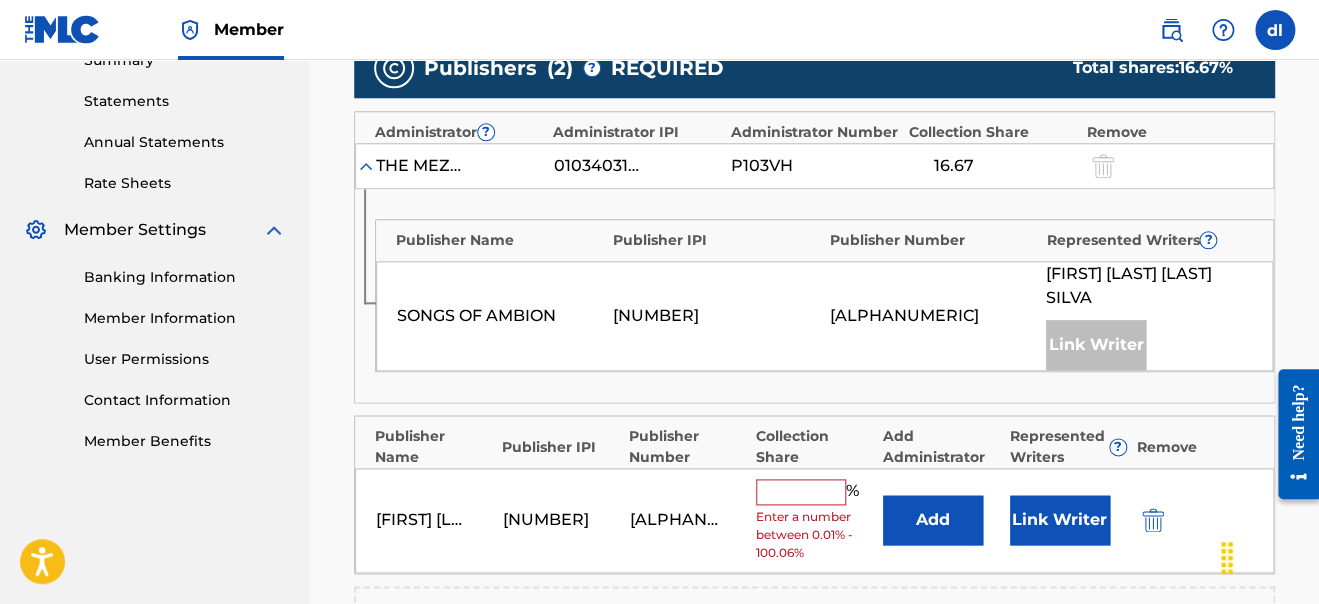 drag, startPoint x: 846, startPoint y: 501, endPoint x: 828, endPoint y: 499, distance: 18.110771 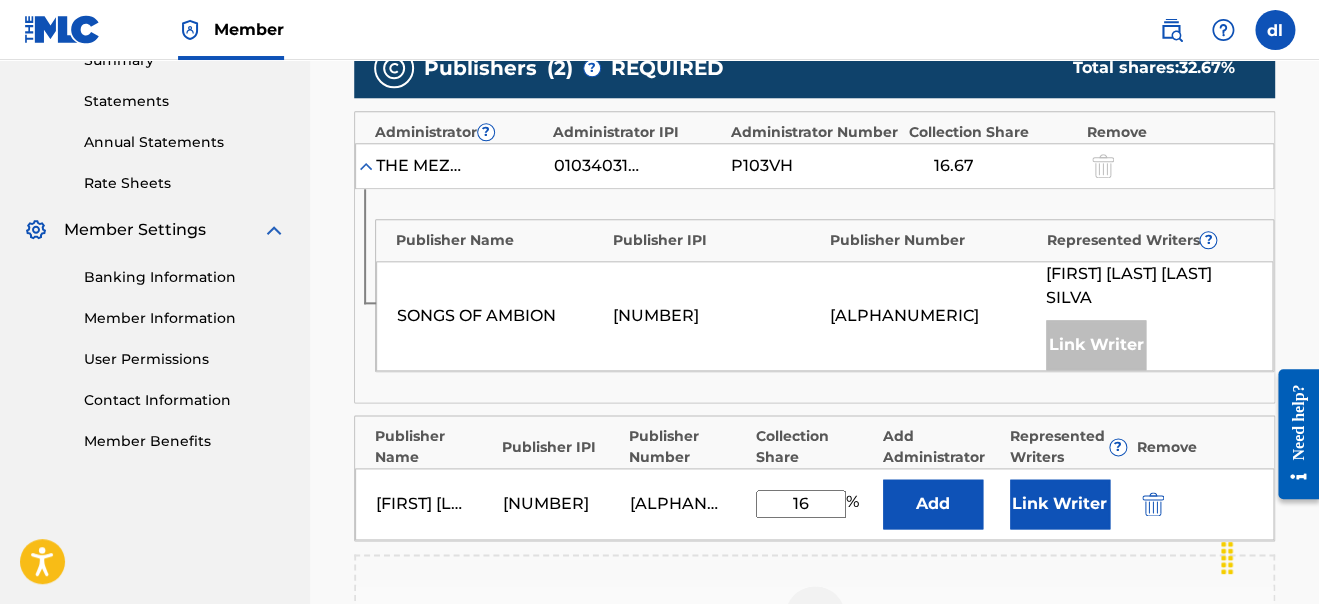 type on "16.67" 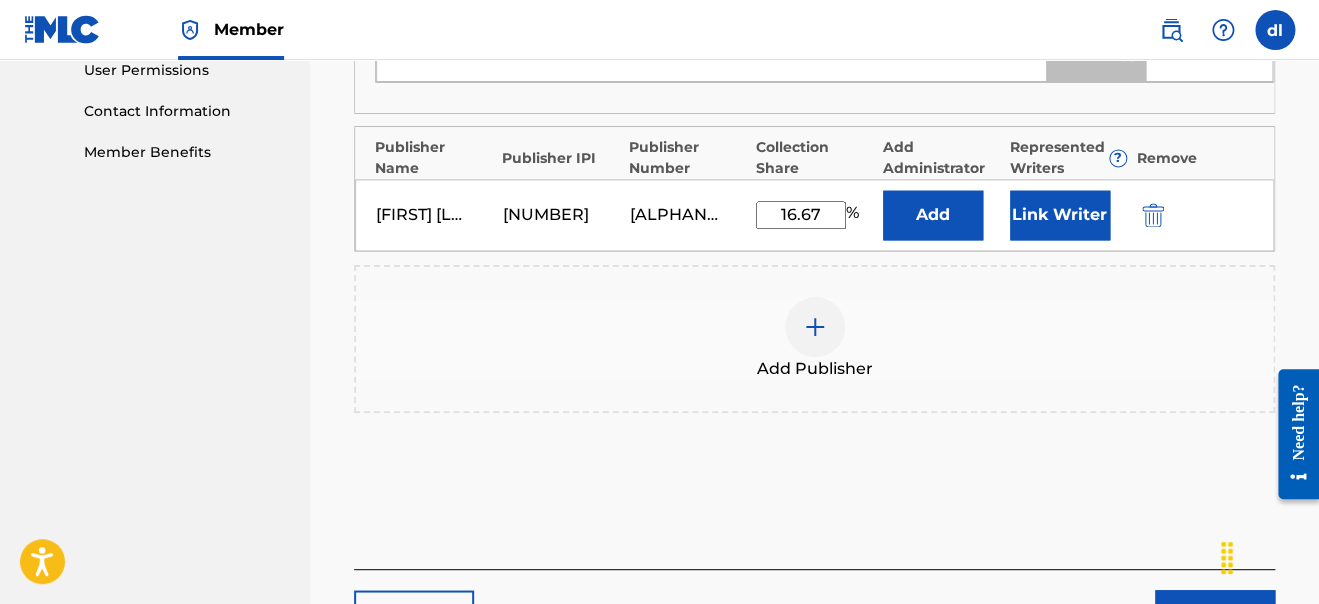 scroll, scrollTop: 967, scrollLeft: 0, axis: vertical 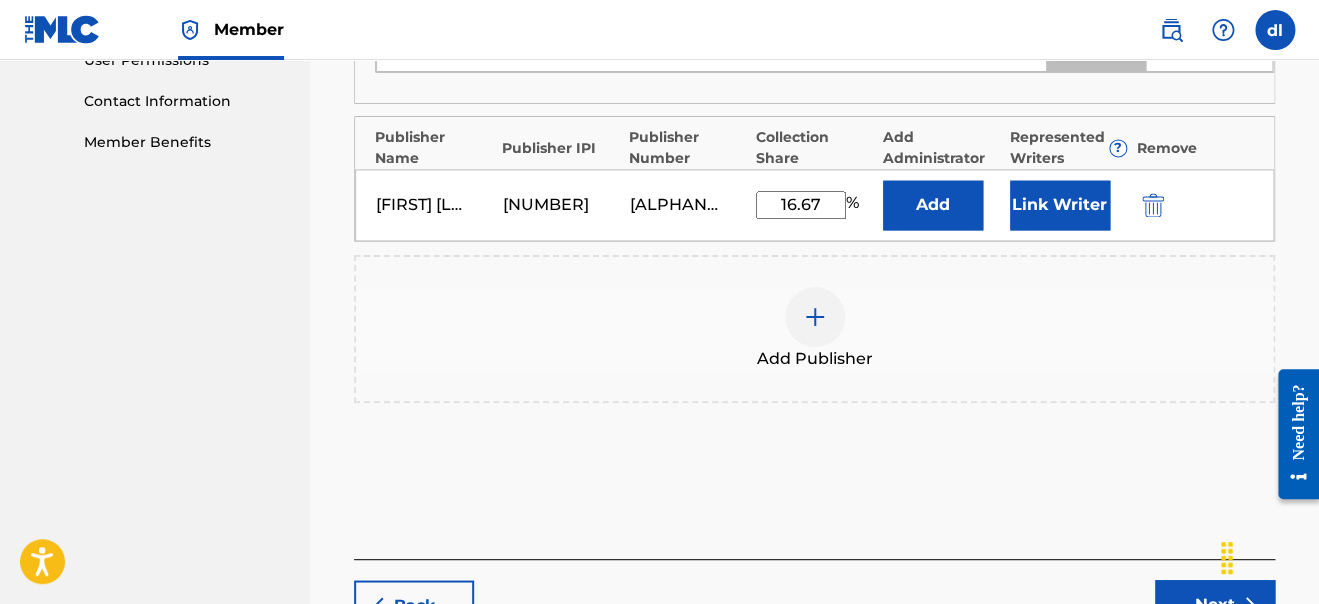 click on "Link Writer" at bounding box center (1060, 205) 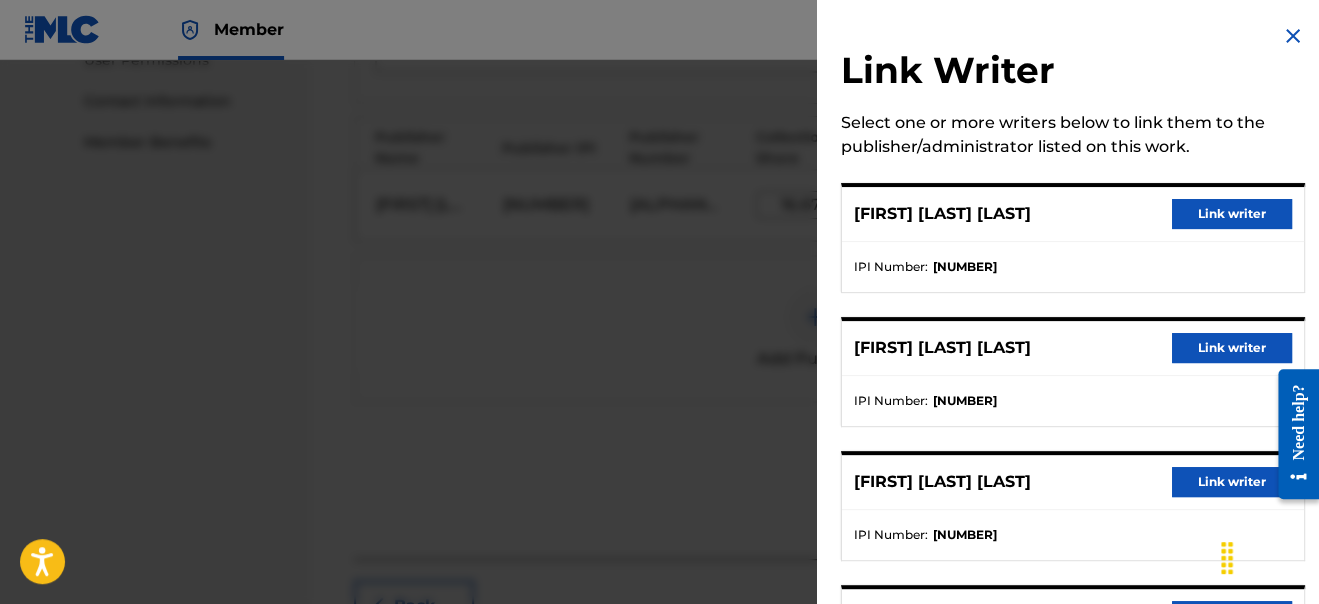 scroll, scrollTop: 138, scrollLeft: 0, axis: vertical 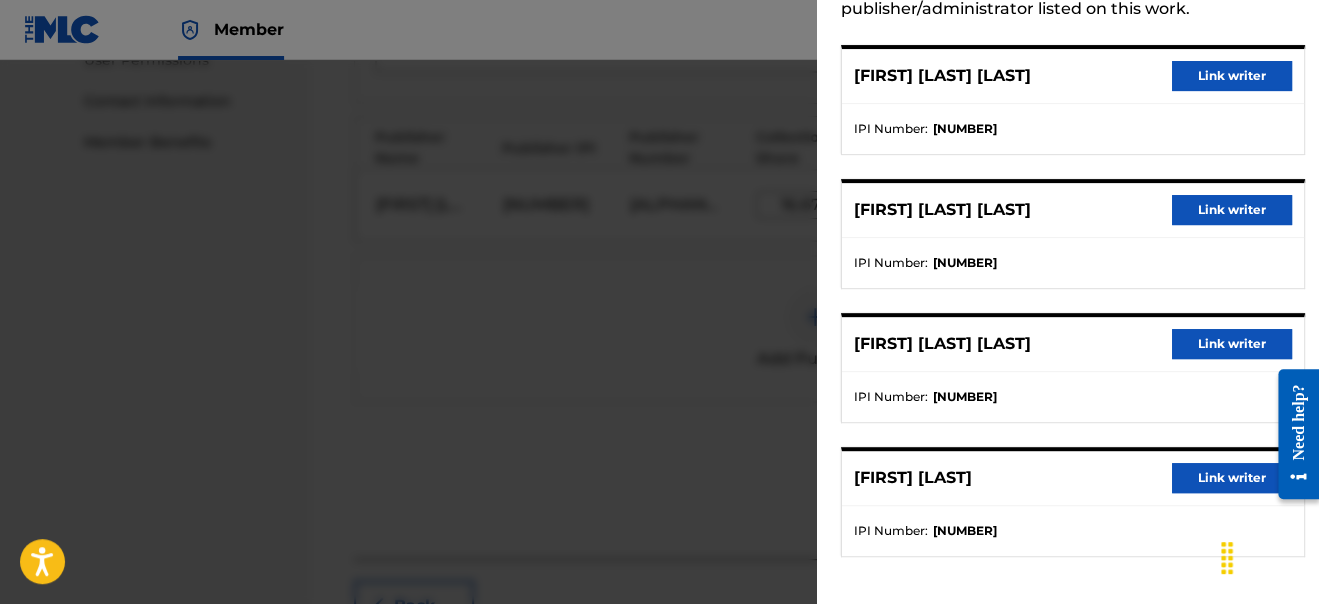 click at bounding box center (659, 362) 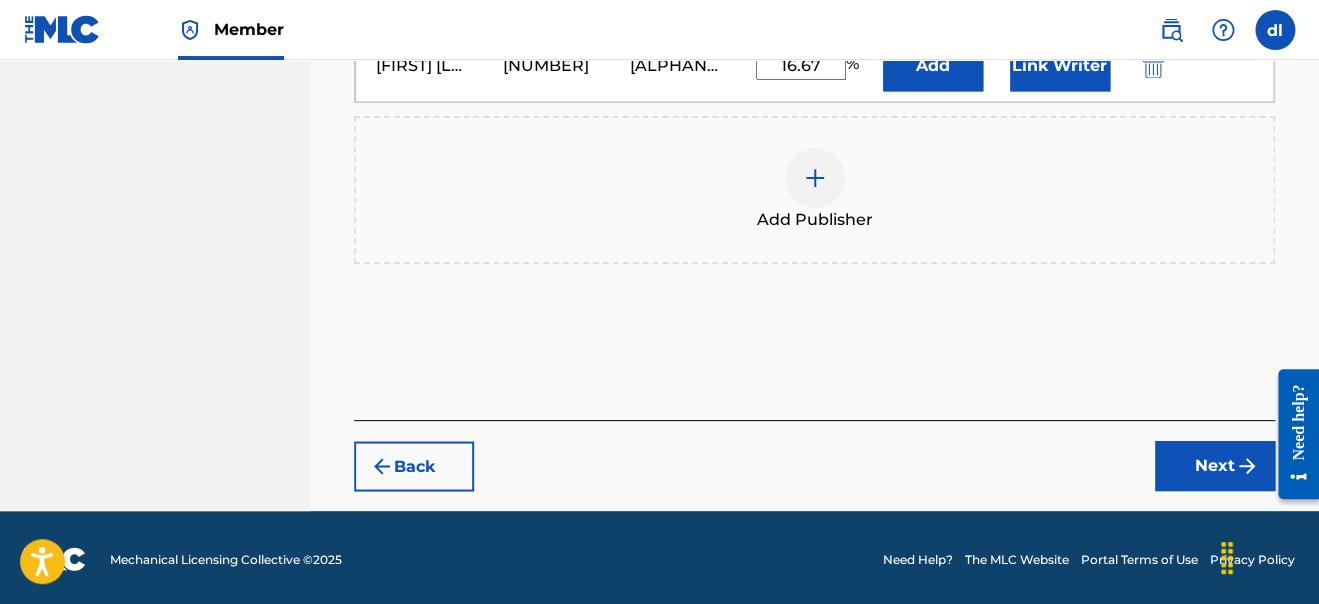 click on "Next" at bounding box center (1215, 466) 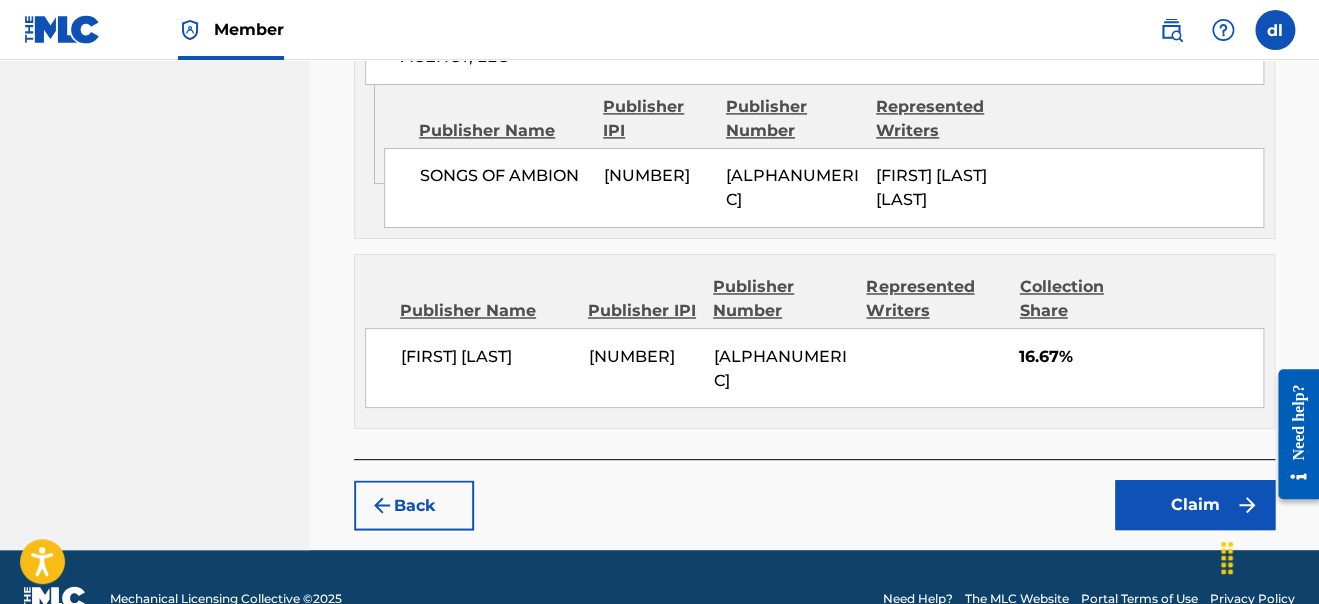 scroll, scrollTop: 1148, scrollLeft: 0, axis: vertical 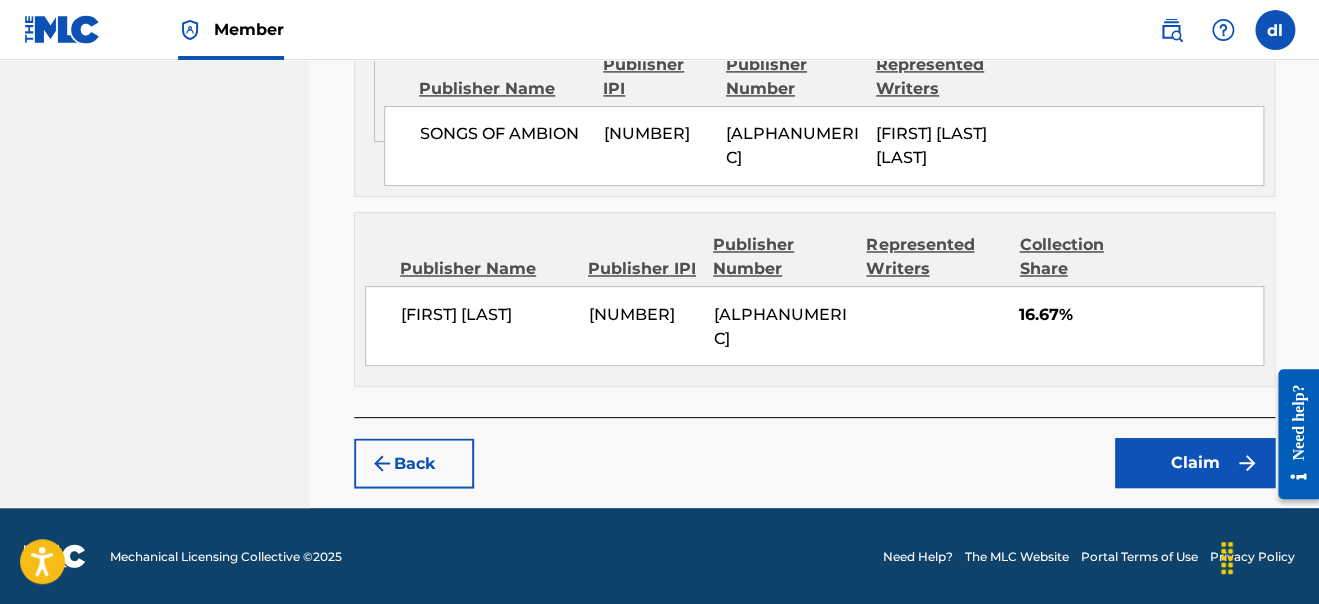 click on "Claim" at bounding box center (1195, 463) 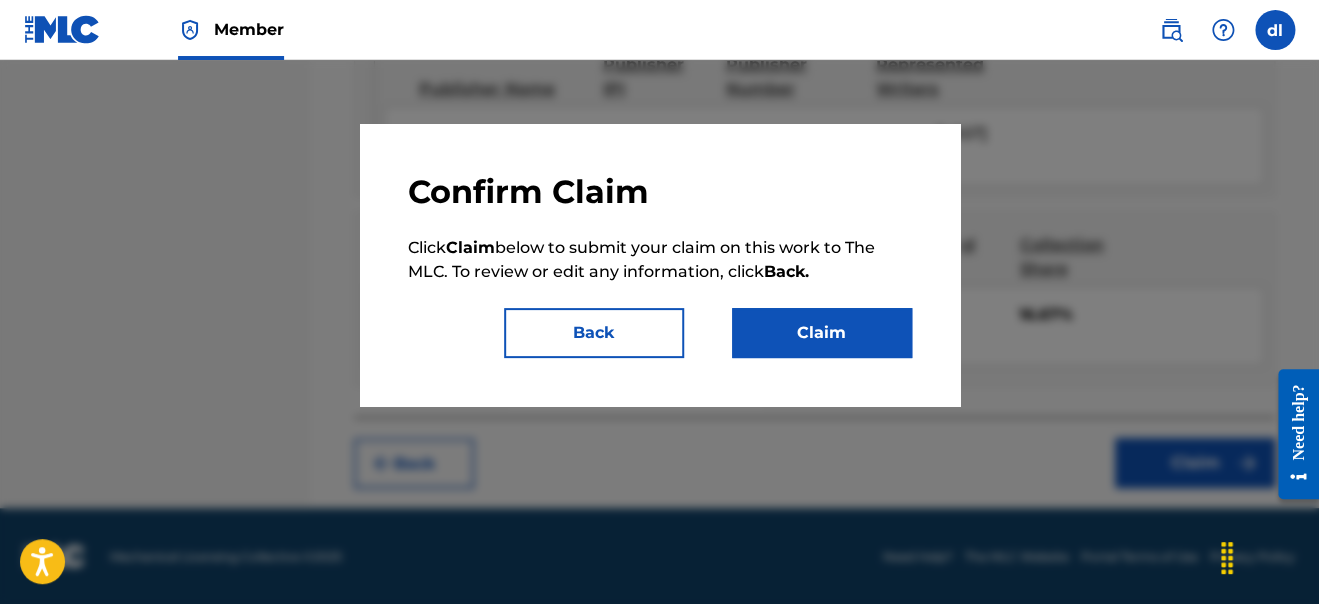 click on "Claim" at bounding box center [822, 333] 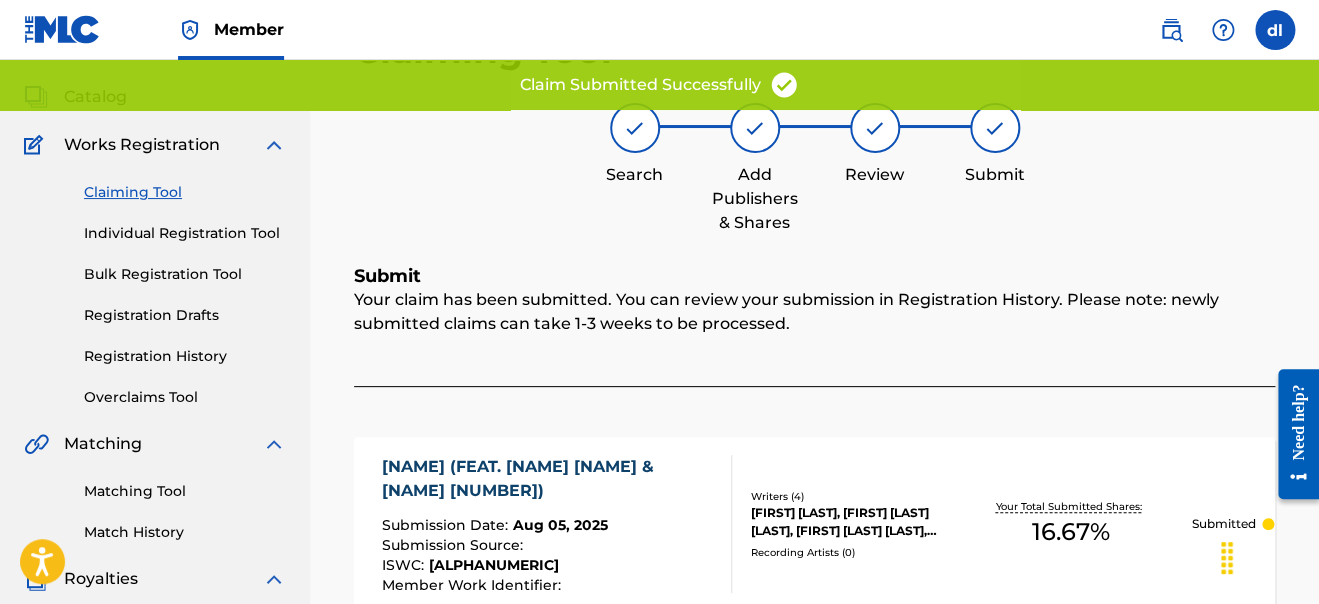 scroll, scrollTop: 136, scrollLeft: 0, axis: vertical 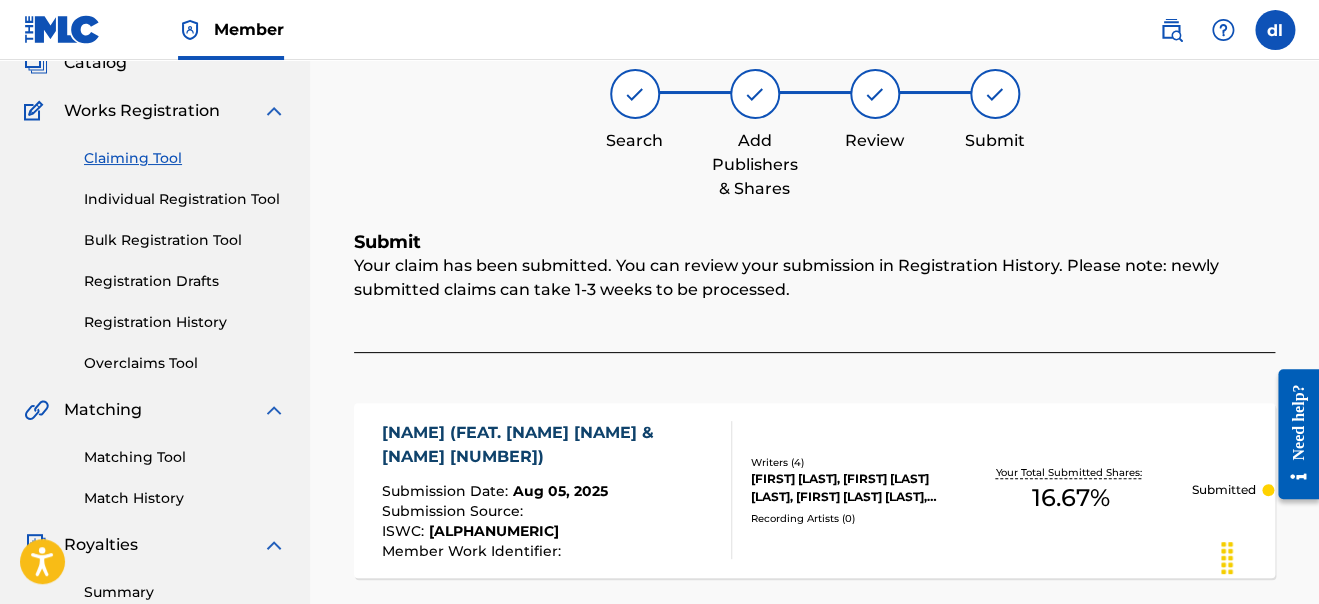 click on "Claiming Tool" at bounding box center [185, 158] 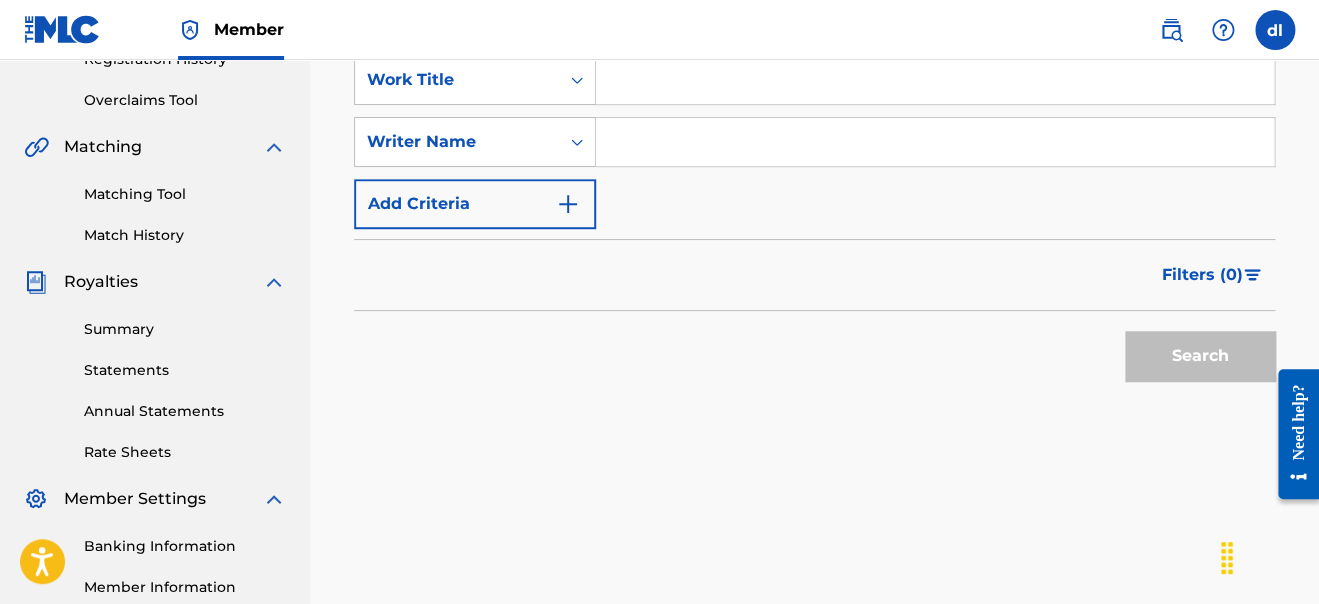 scroll, scrollTop: 199, scrollLeft: 0, axis: vertical 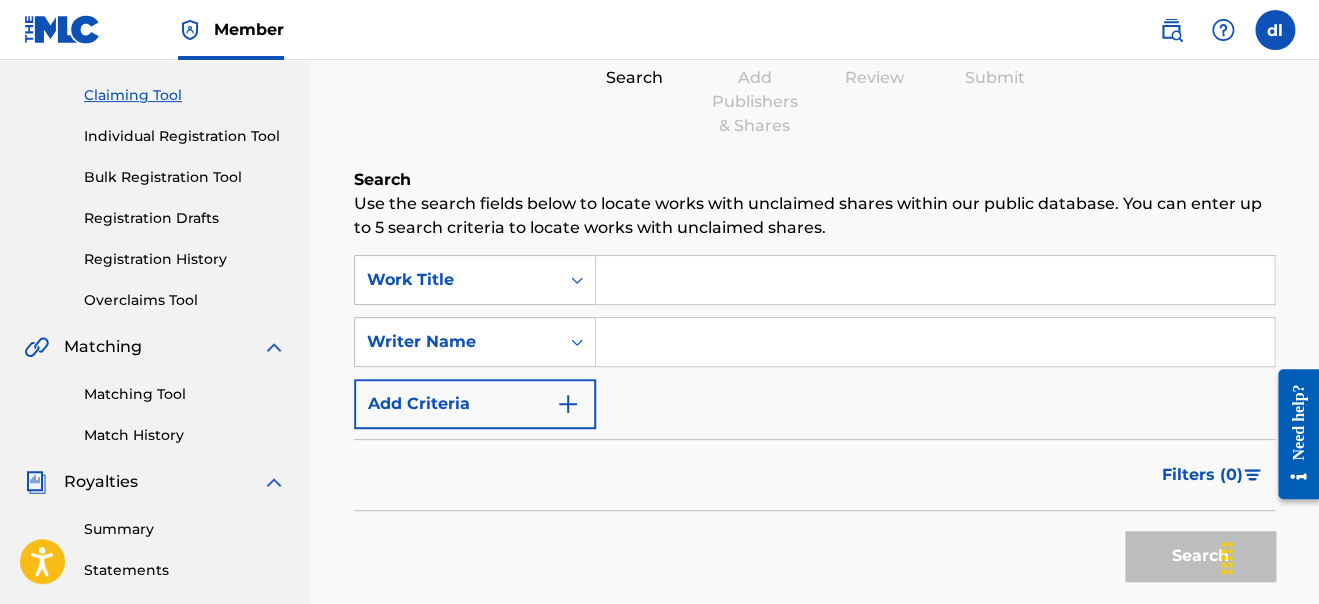 click at bounding box center [935, 342] 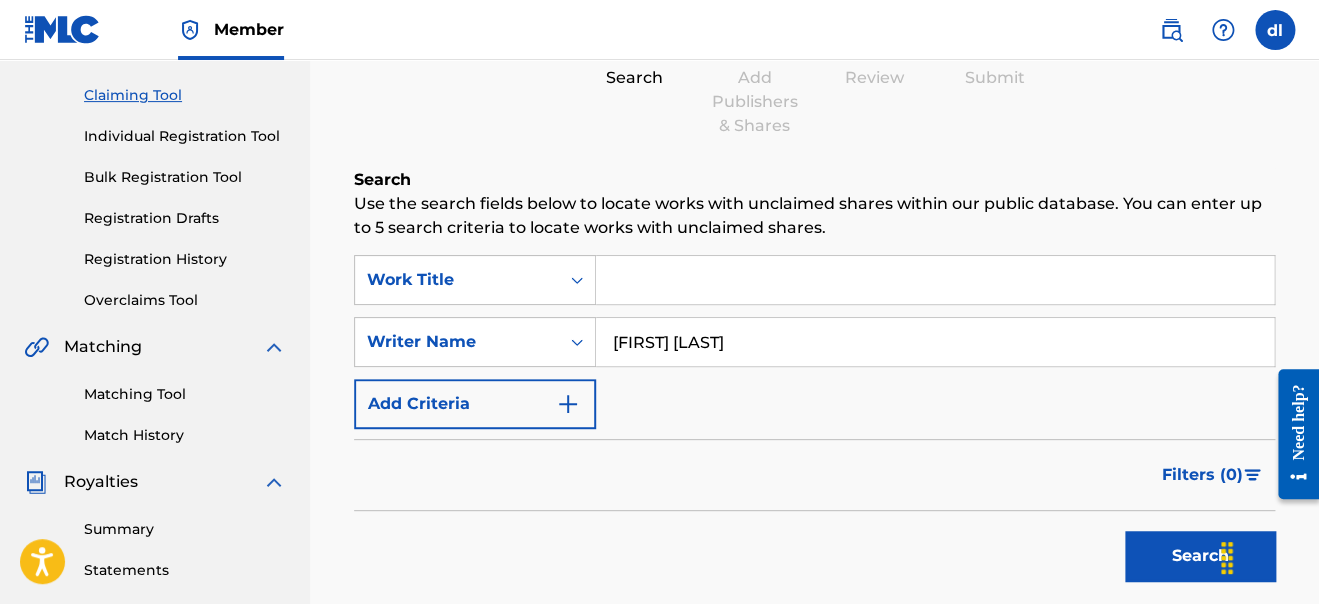 click on "Search" at bounding box center [1200, 556] 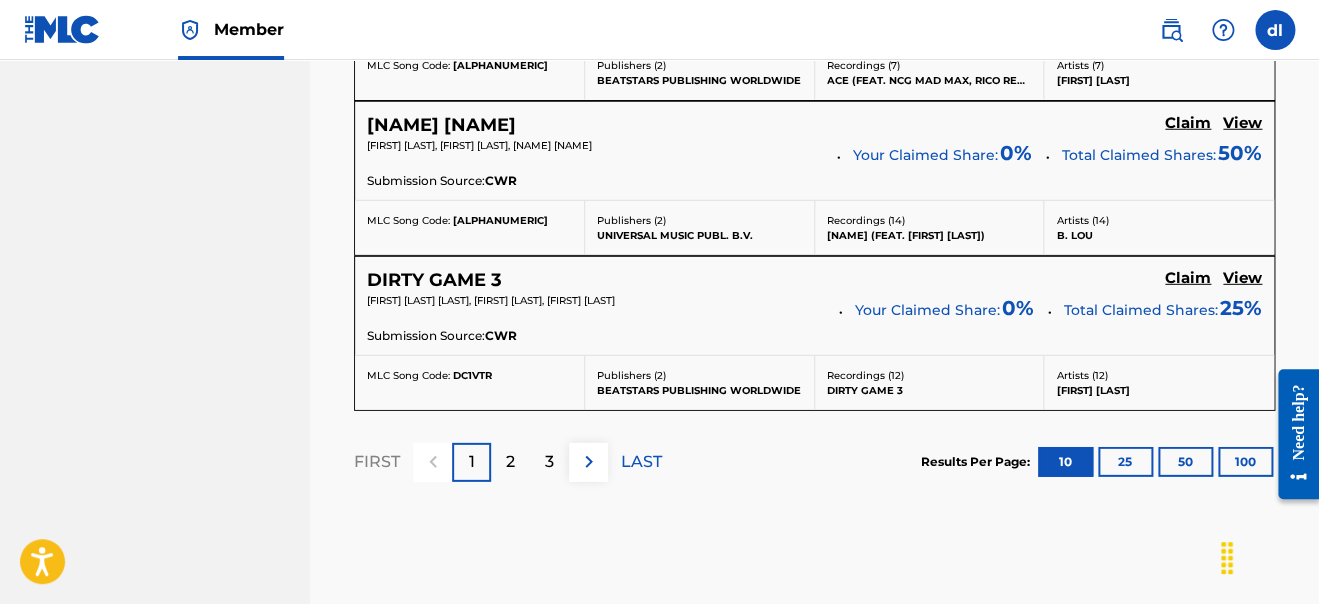 scroll, scrollTop: 2087, scrollLeft: 0, axis: vertical 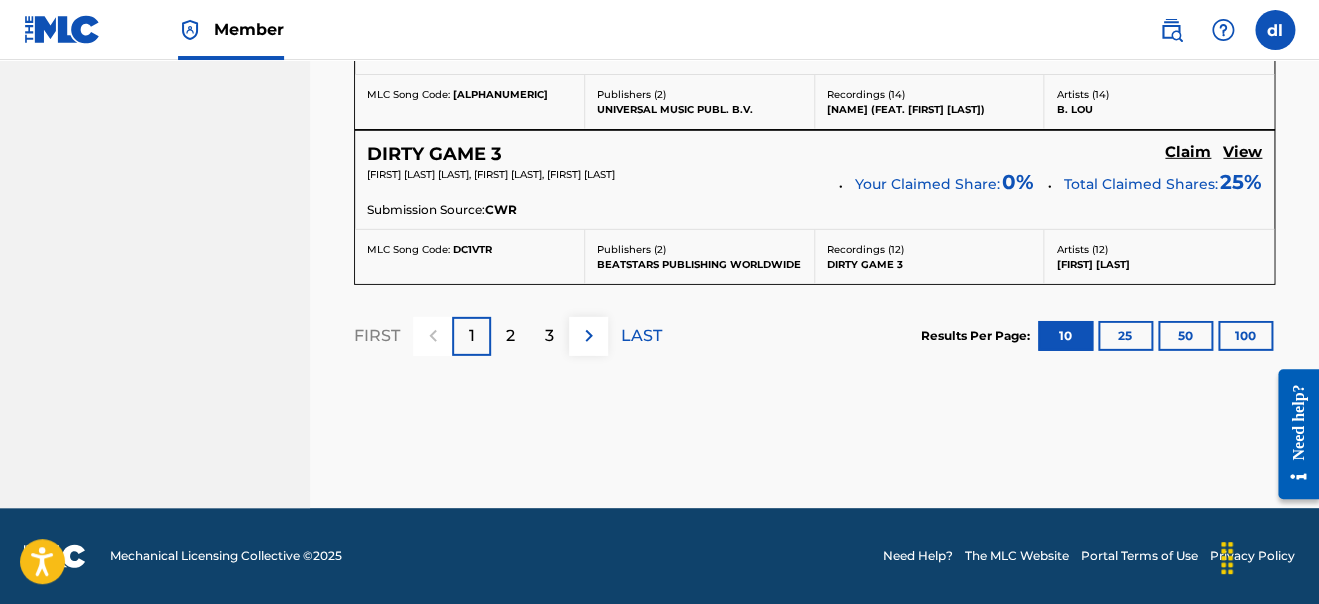 click on "2" at bounding box center (510, 336) 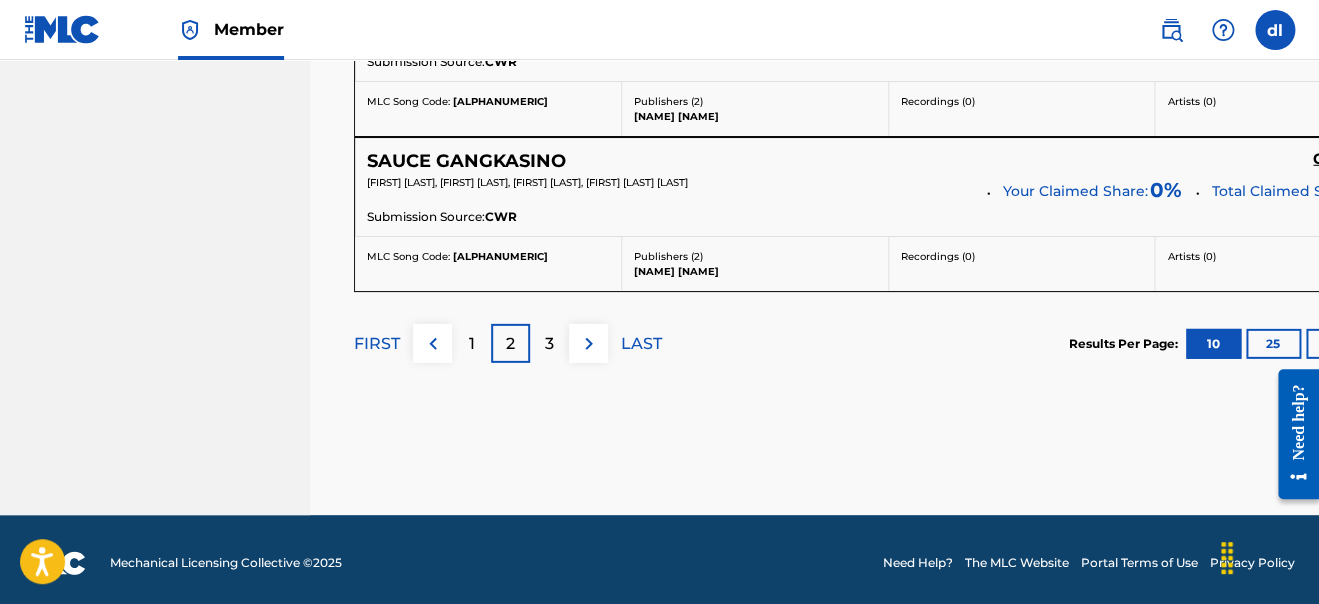 scroll, scrollTop: 2092, scrollLeft: 0, axis: vertical 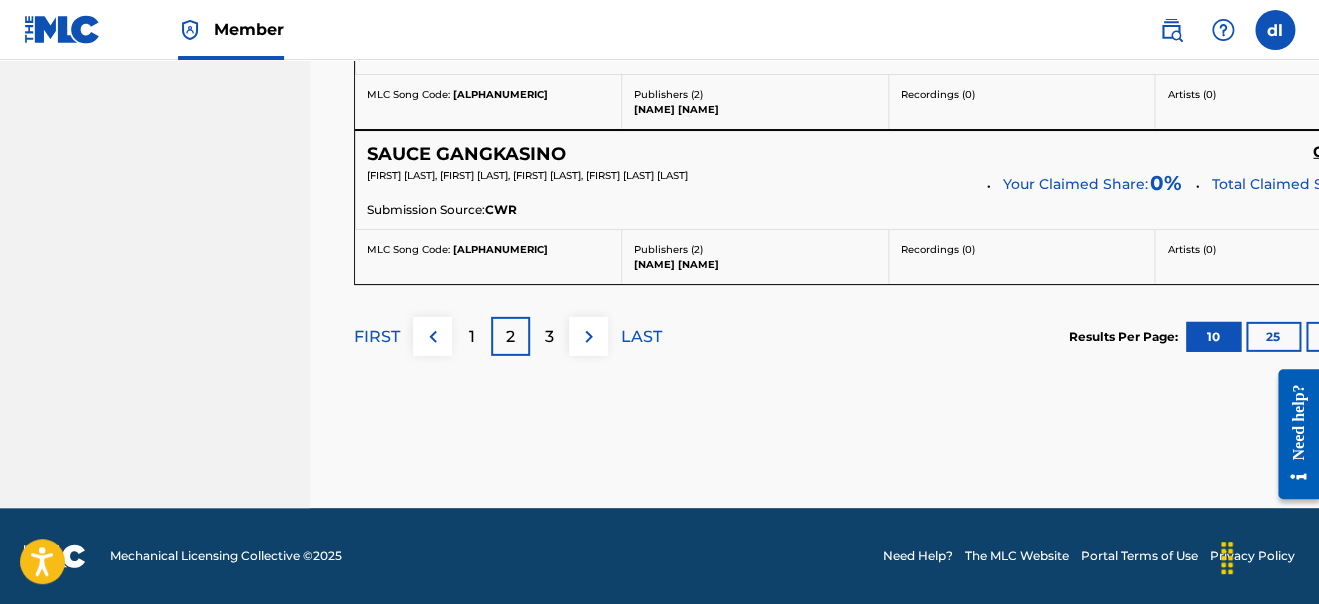 click on "3" at bounding box center (549, 337) 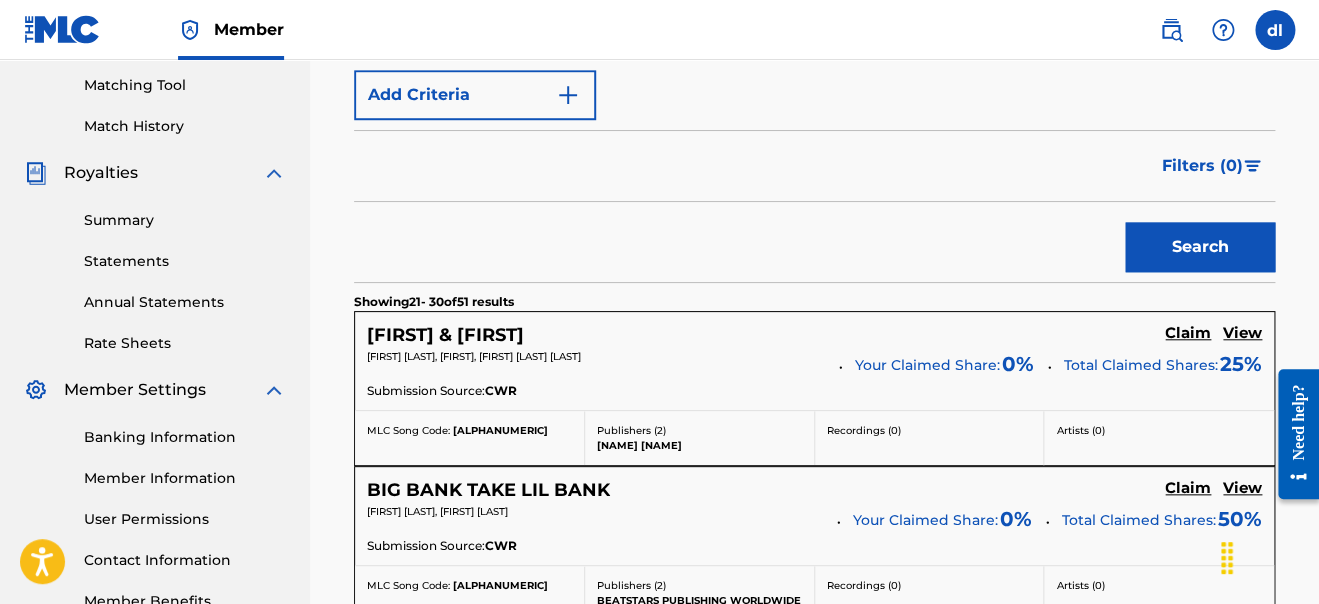 scroll, scrollTop: 481, scrollLeft: 0, axis: vertical 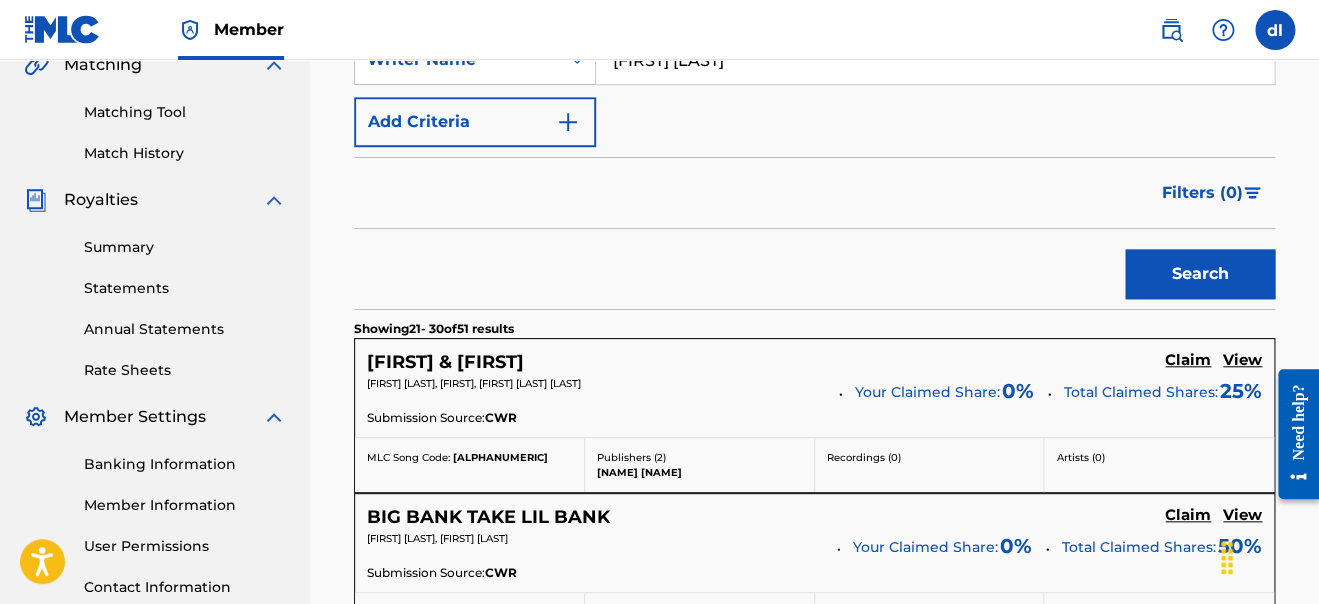 click on "Summary" at bounding box center [185, 247] 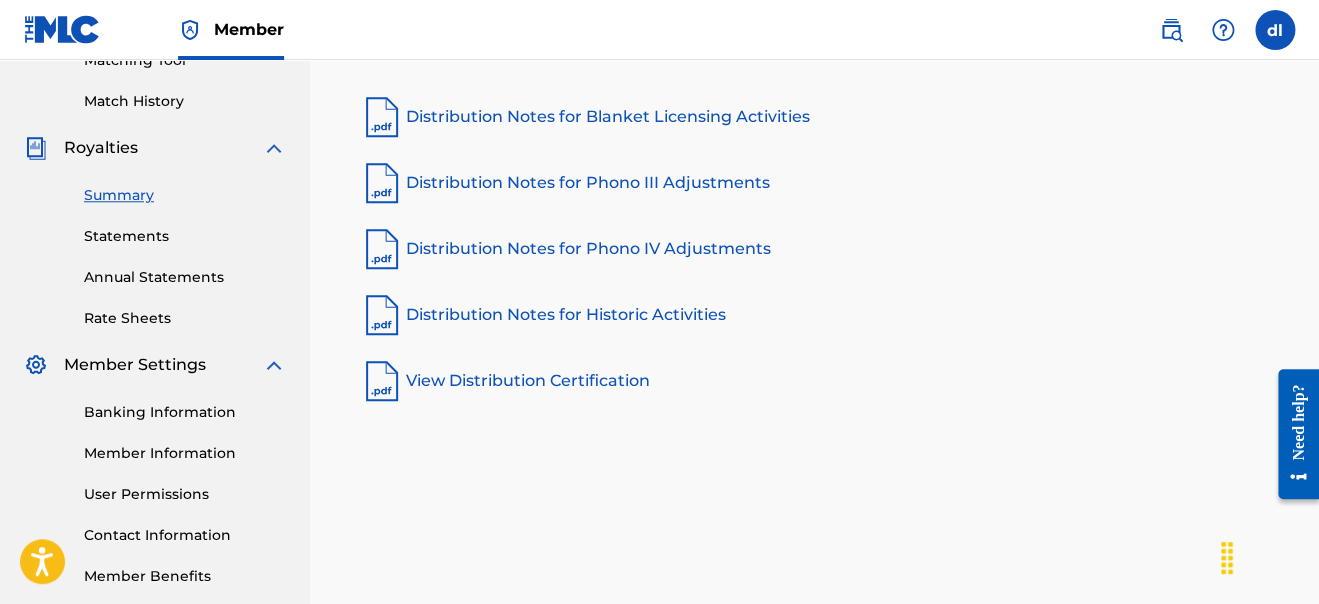 scroll, scrollTop: 299, scrollLeft: 0, axis: vertical 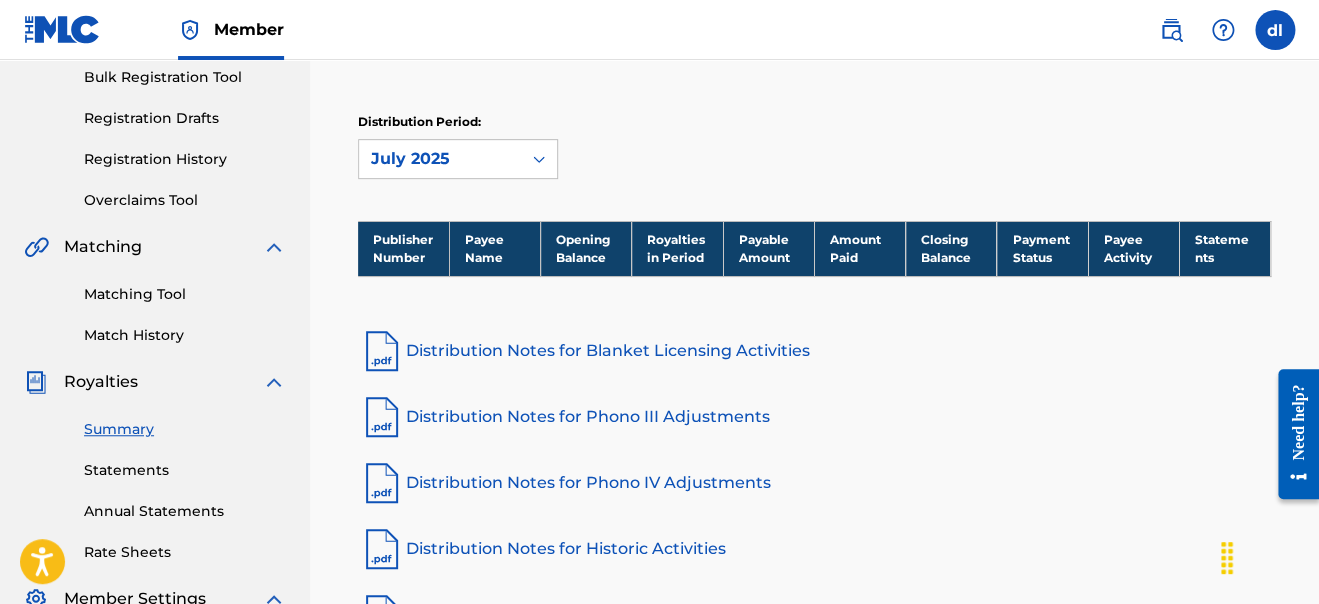 click on "Statements" at bounding box center [185, 470] 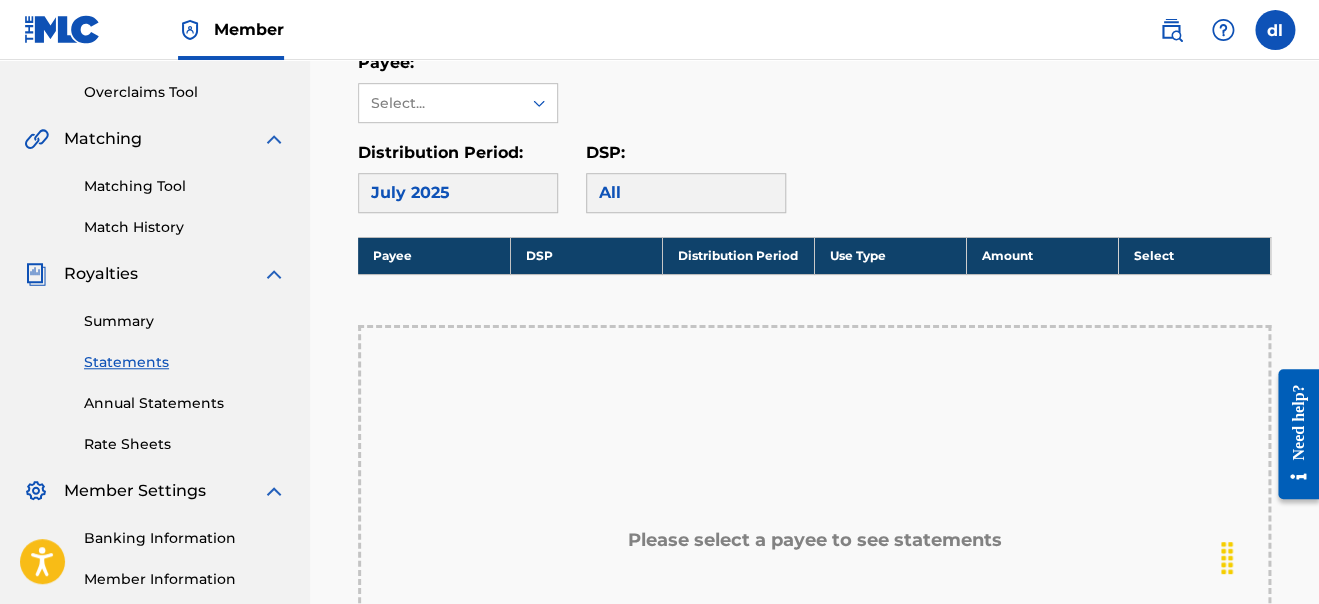scroll, scrollTop: 400, scrollLeft: 0, axis: vertical 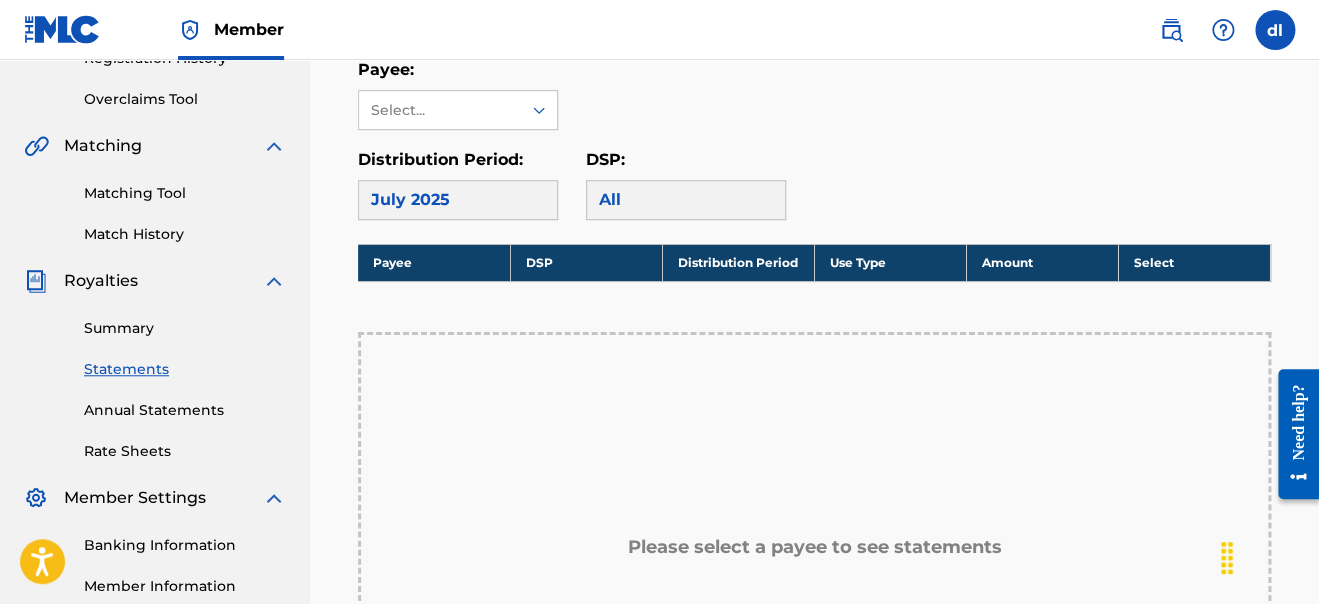 click on "July 2025" at bounding box center [458, 200] 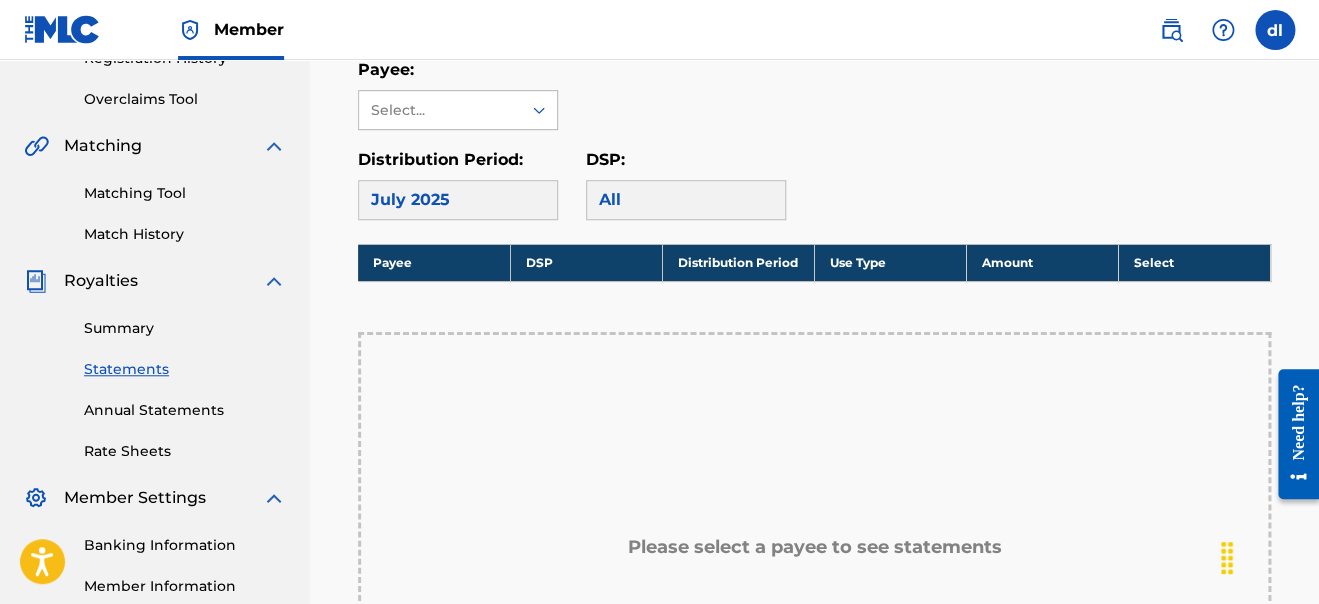 click on "Select..." at bounding box center [439, 110] 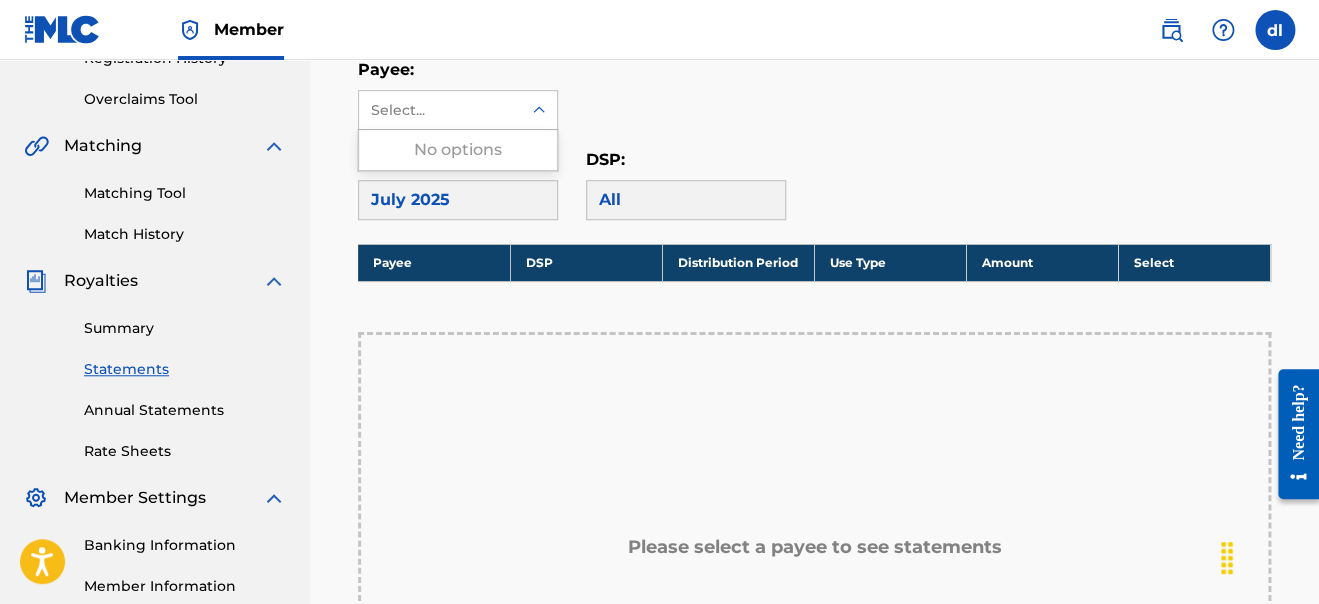 click on "All" at bounding box center [686, 200] 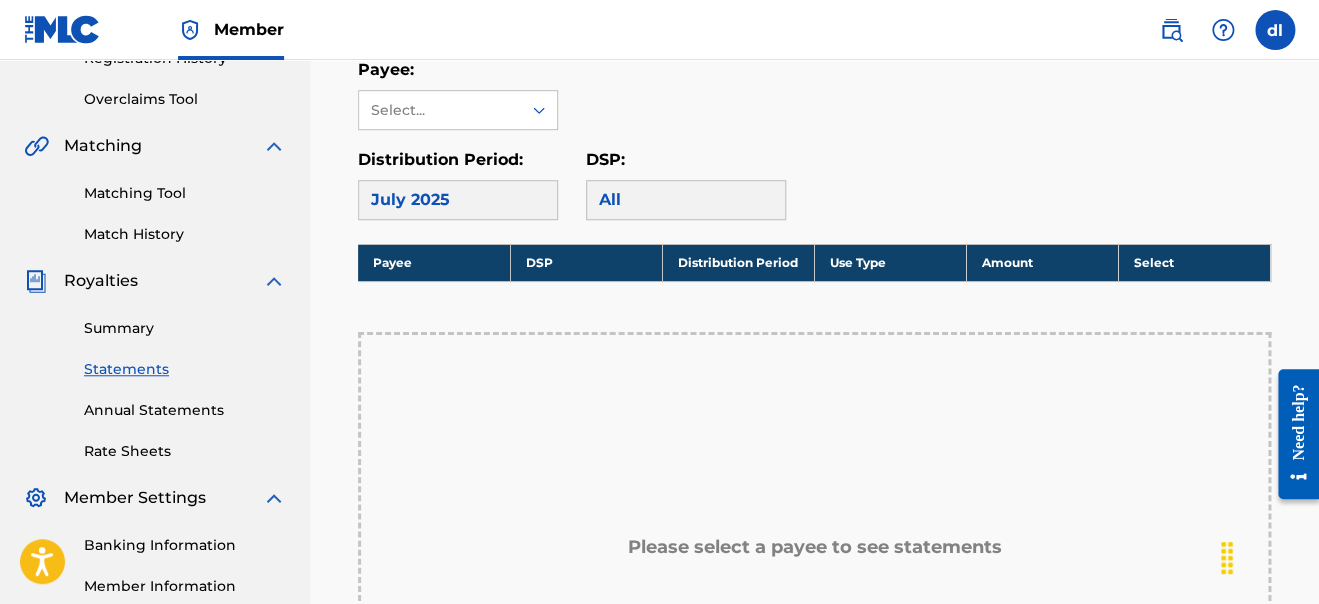 click on "Annual Statements" at bounding box center [185, 410] 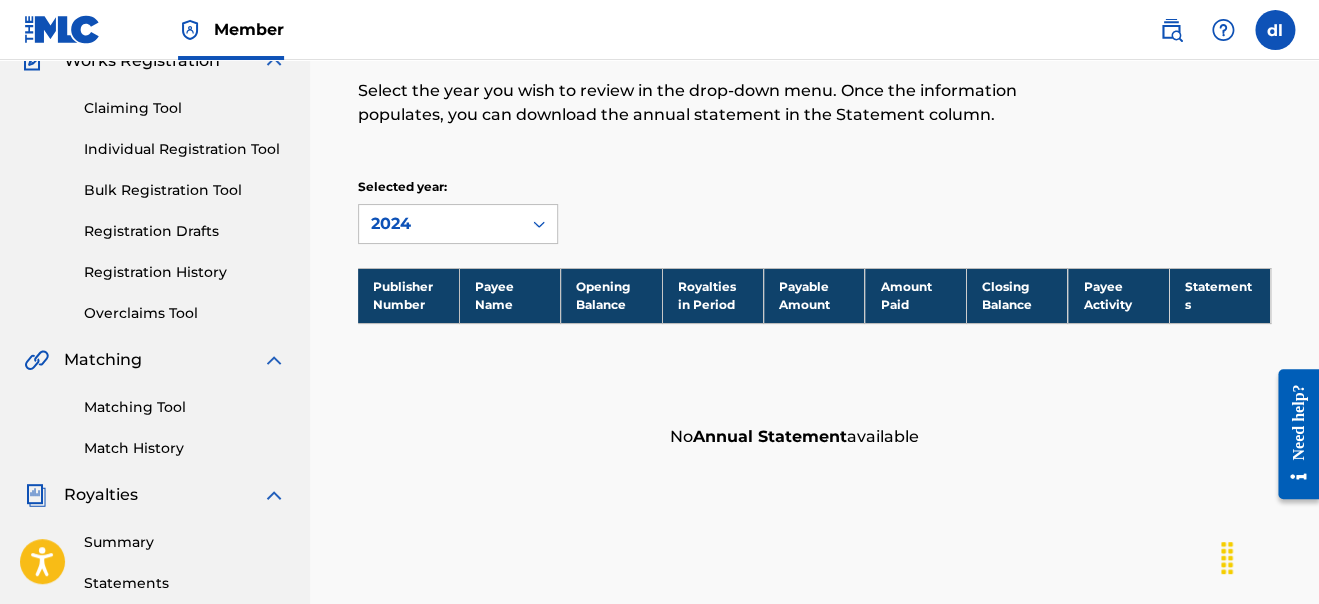 scroll, scrollTop: 99, scrollLeft: 0, axis: vertical 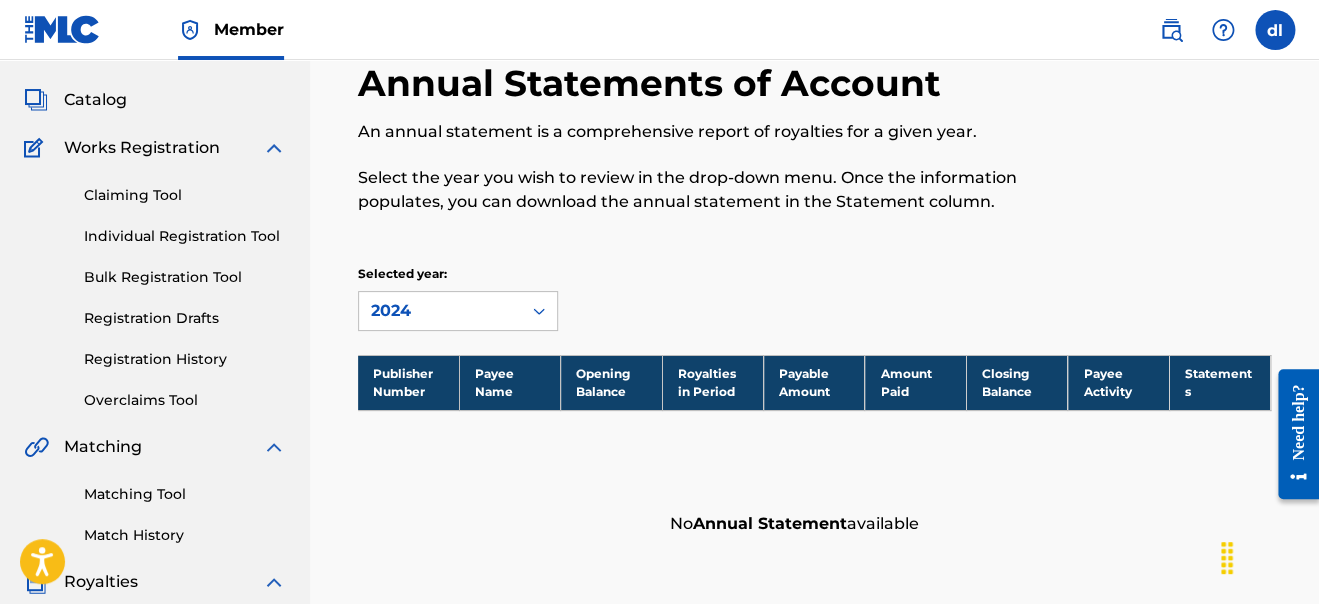 click on "Overclaims Tool" at bounding box center (185, 400) 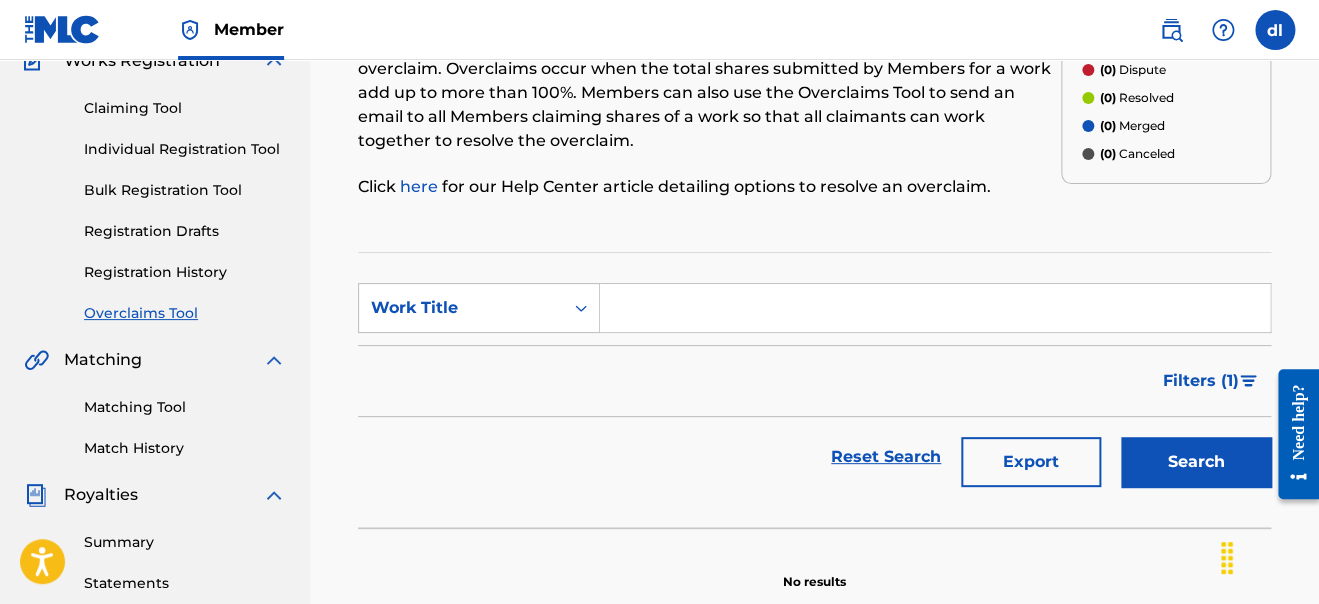 scroll, scrollTop: 399, scrollLeft: 0, axis: vertical 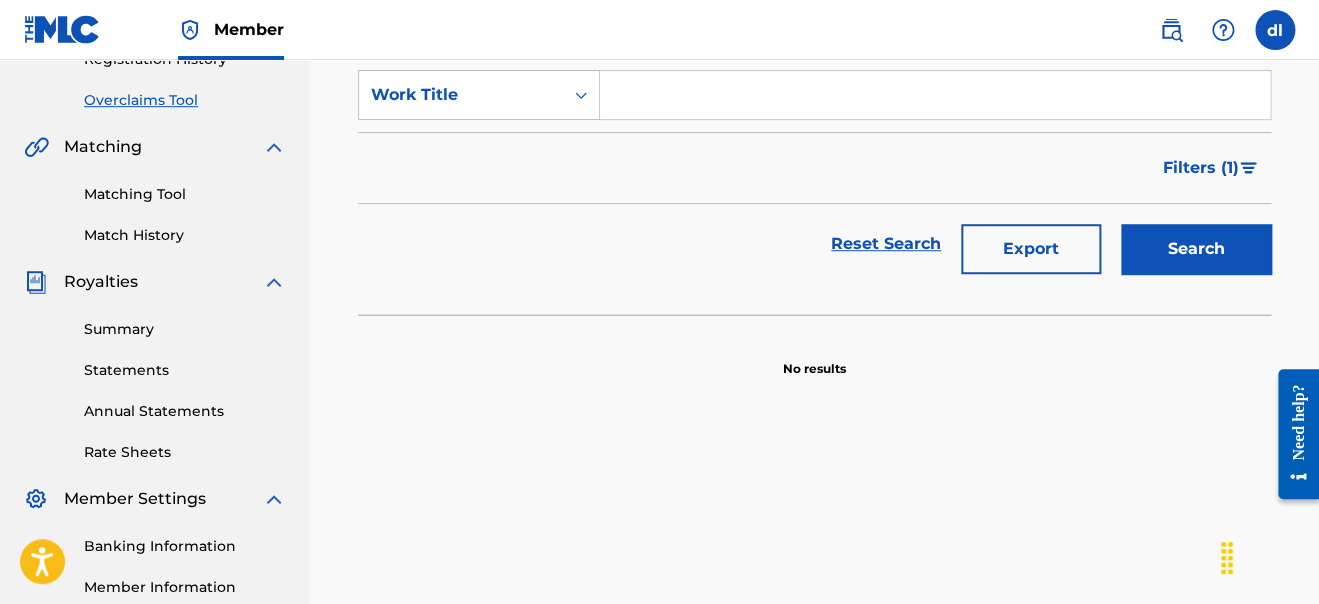click at bounding box center (935, 95) 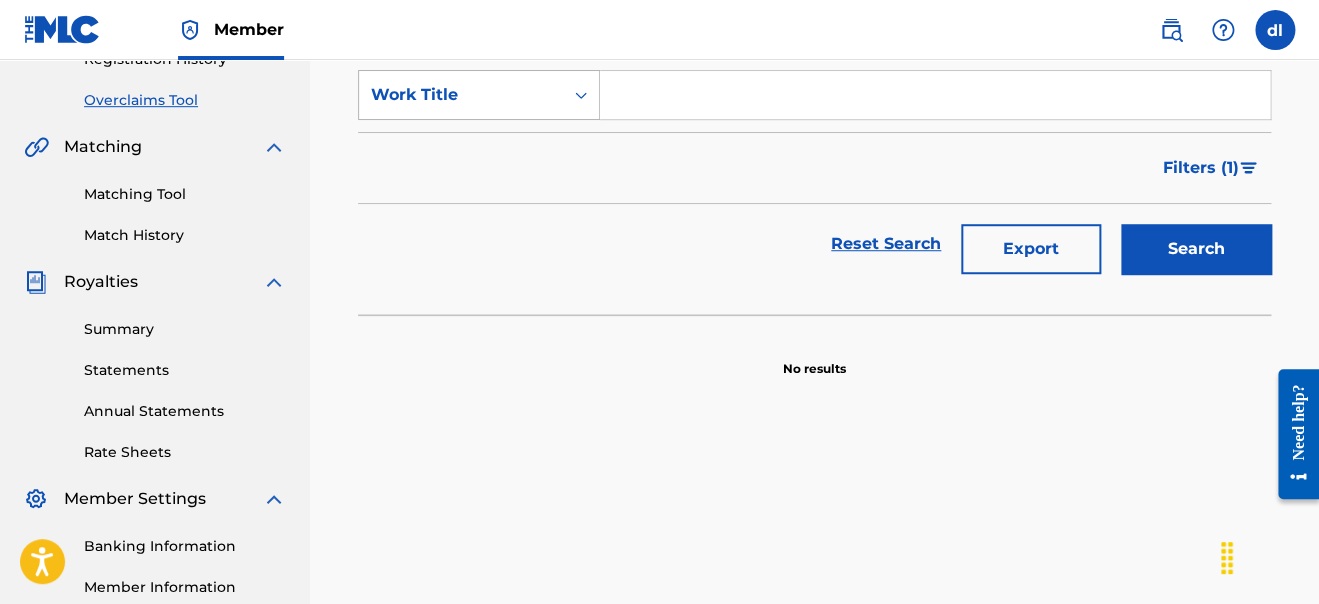 click on "Work Title" at bounding box center [461, 95] 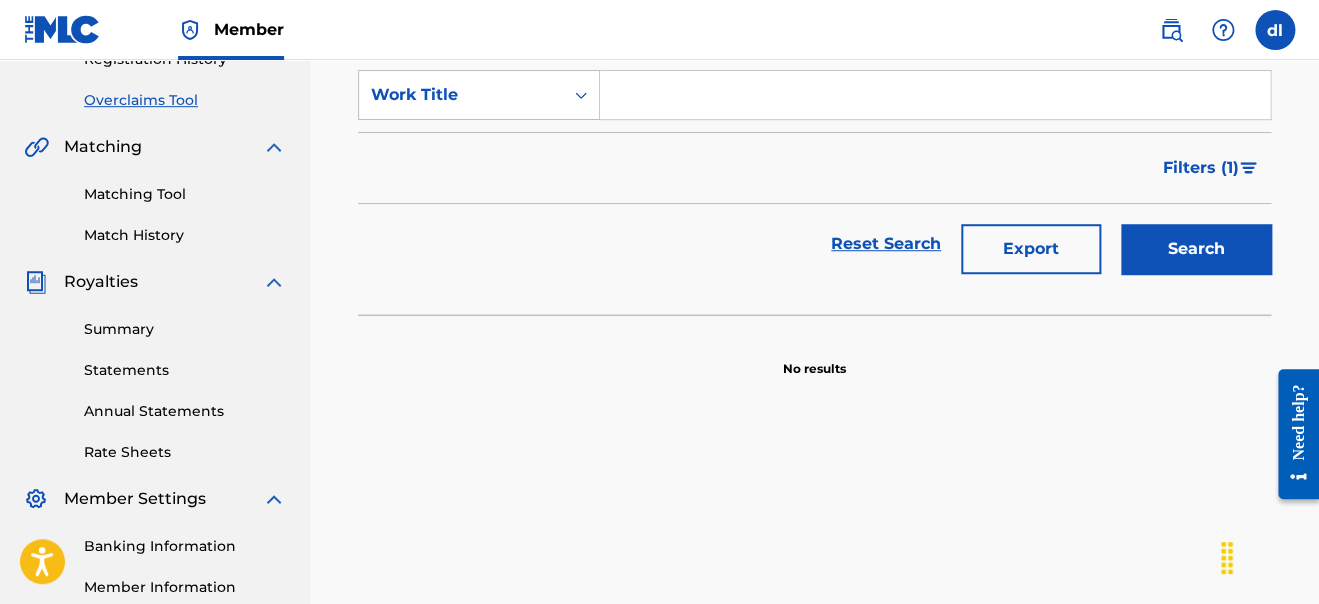 click at bounding box center (935, 95) 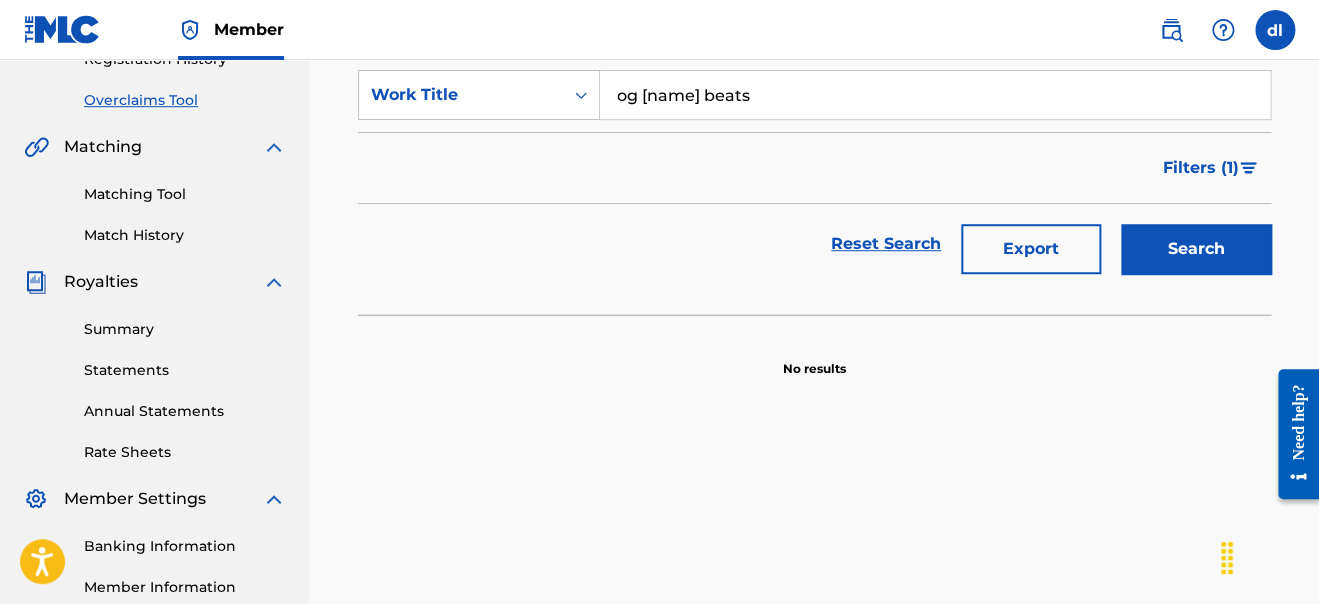 type on "og [name] beats" 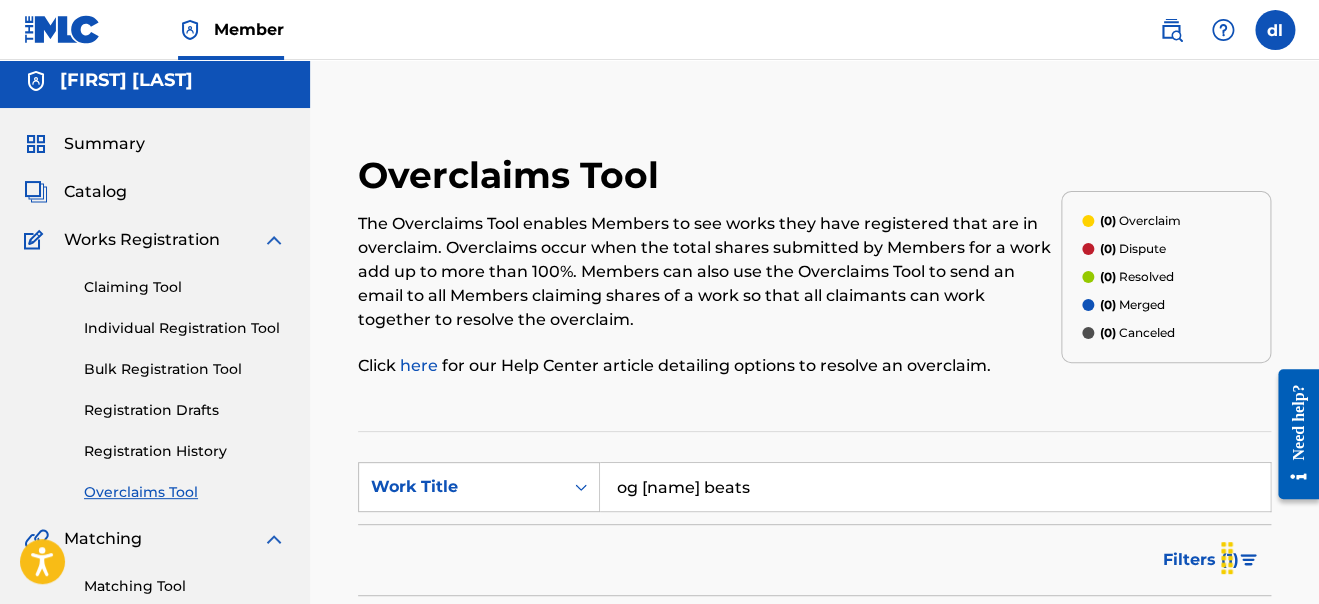 scroll, scrollTop: 0, scrollLeft: 0, axis: both 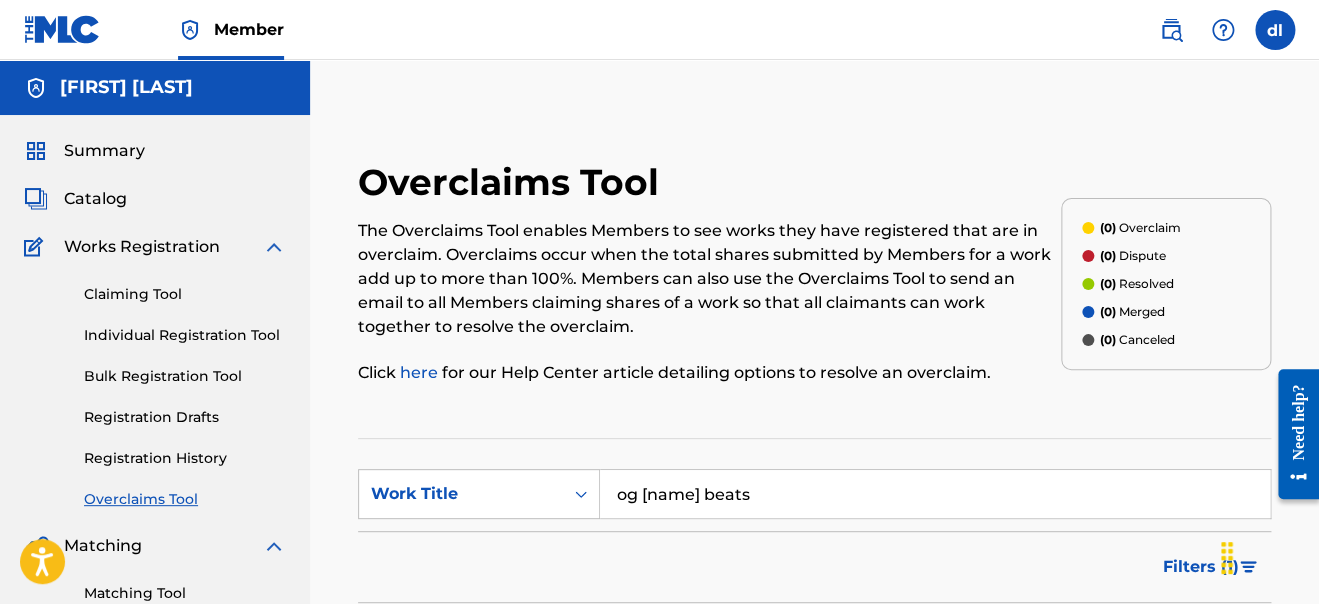 click on "Claiming Tool" at bounding box center [185, 294] 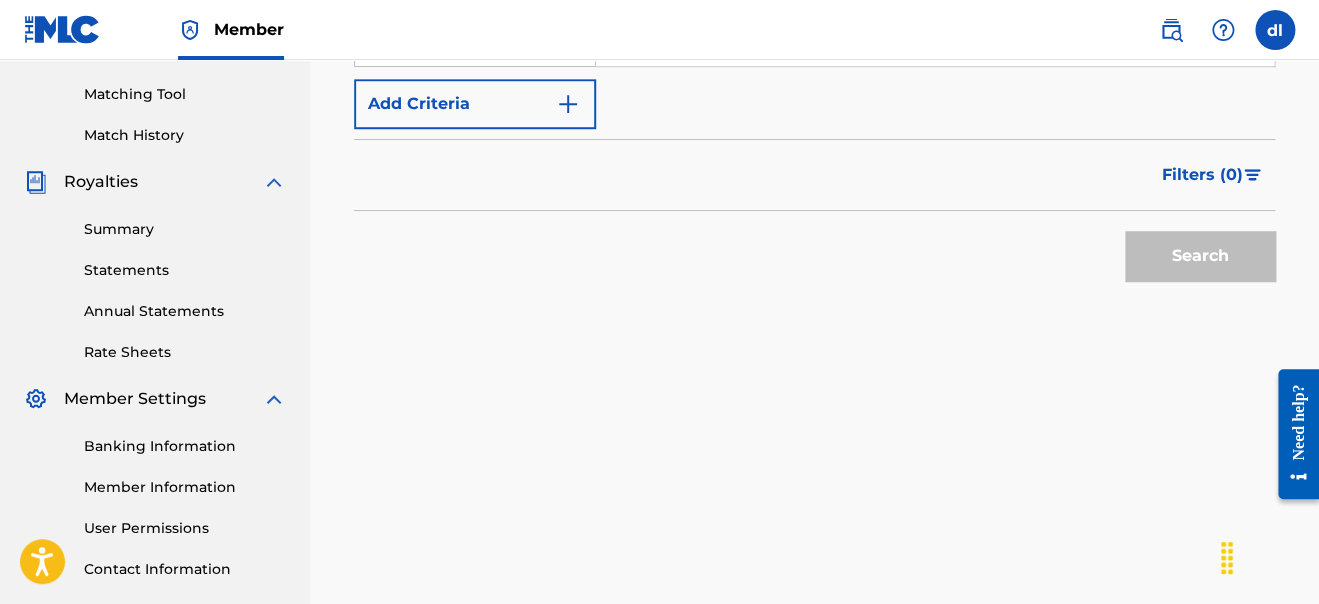 scroll, scrollTop: 0, scrollLeft: 0, axis: both 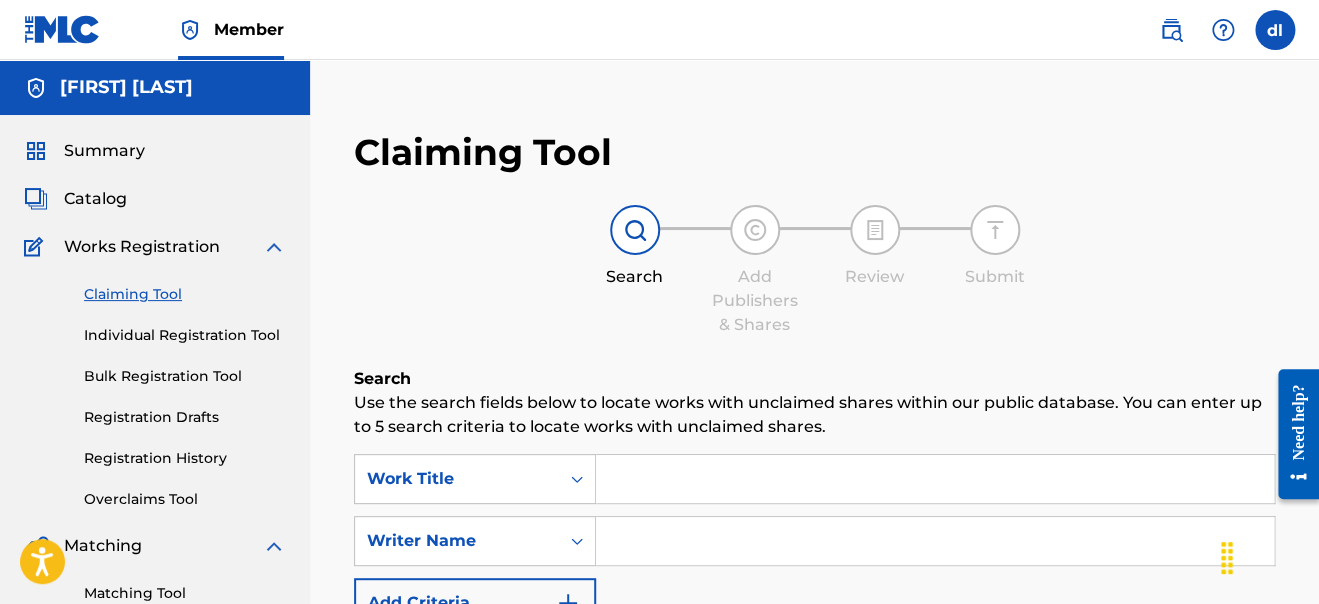 click on "Summary Catalog Works Registration Claiming Tool Individual Registration Tool Bulk Registration Tool Registration Drafts Registration History Overclaims Tool Matching Matching Tool Match History Royalties Summary Statements Annual Statements Rate Sheets Member Settings Banking Information Member Information User Permissions Contact Information Member Benefits" at bounding box center [155, 629] 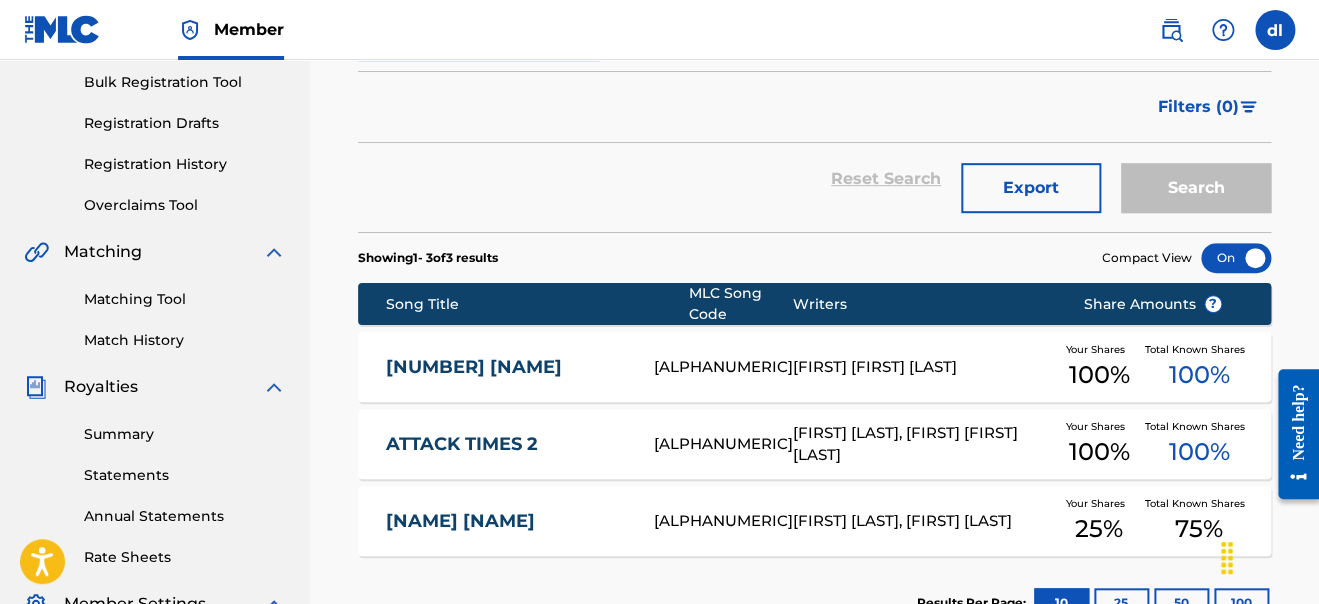 scroll, scrollTop: 299, scrollLeft: 0, axis: vertical 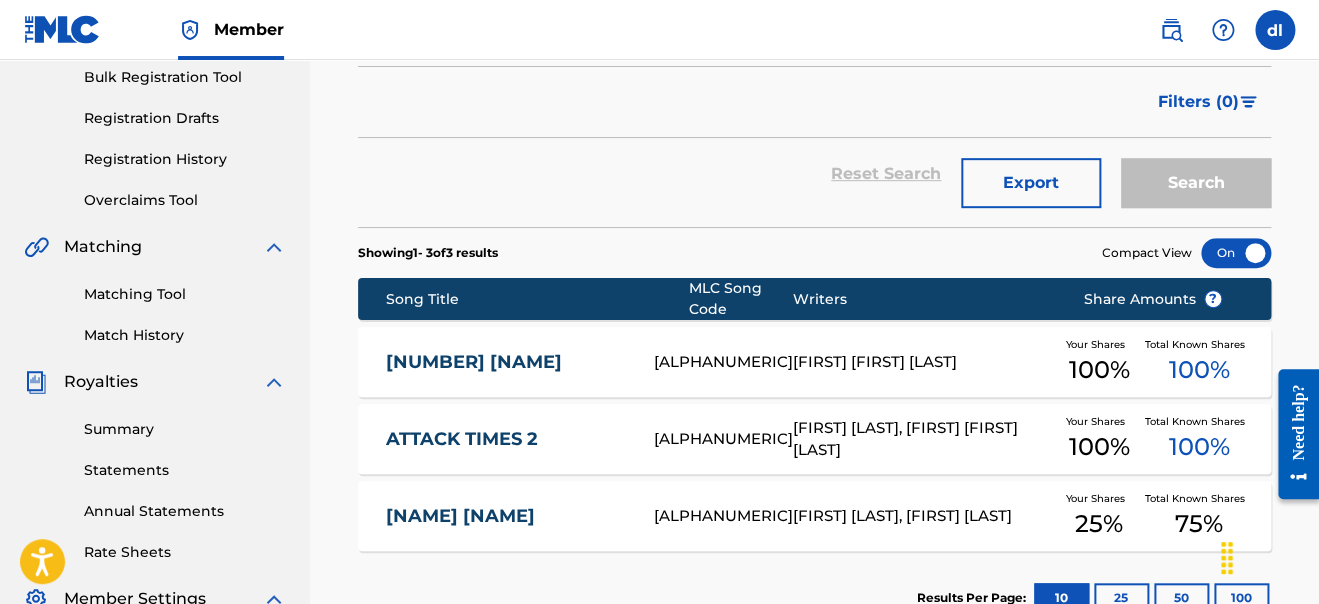 click on "[NUMBER] [NAME]" at bounding box center (505, 362) 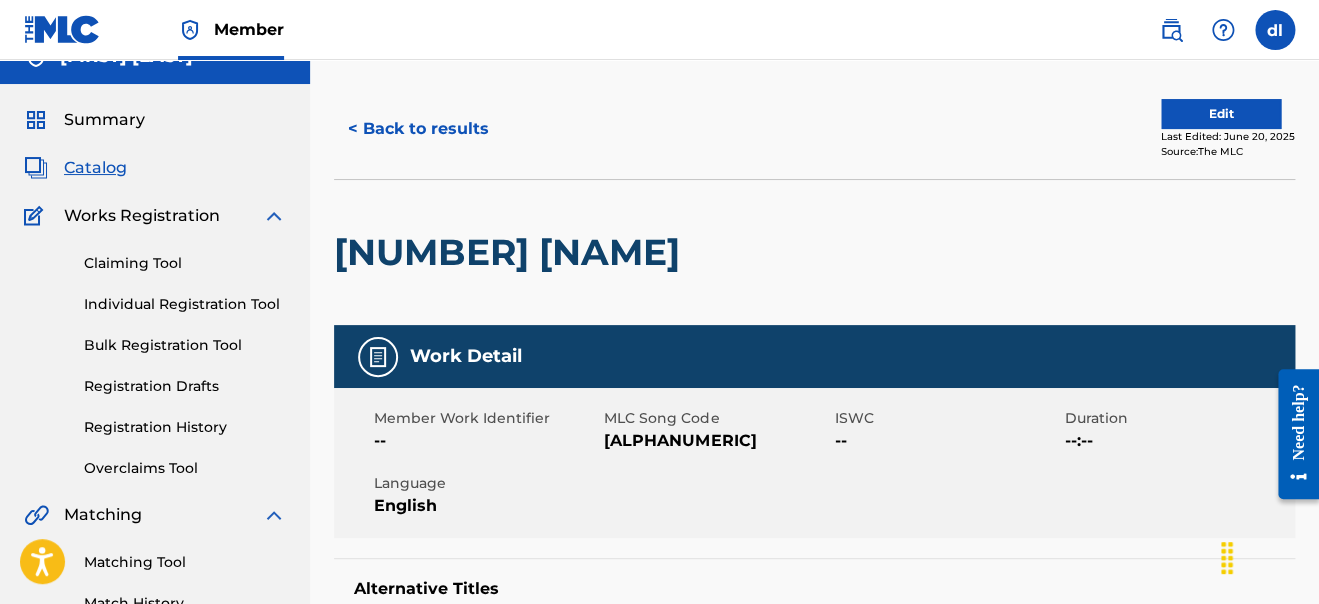 scroll, scrollTop: 0, scrollLeft: 0, axis: both 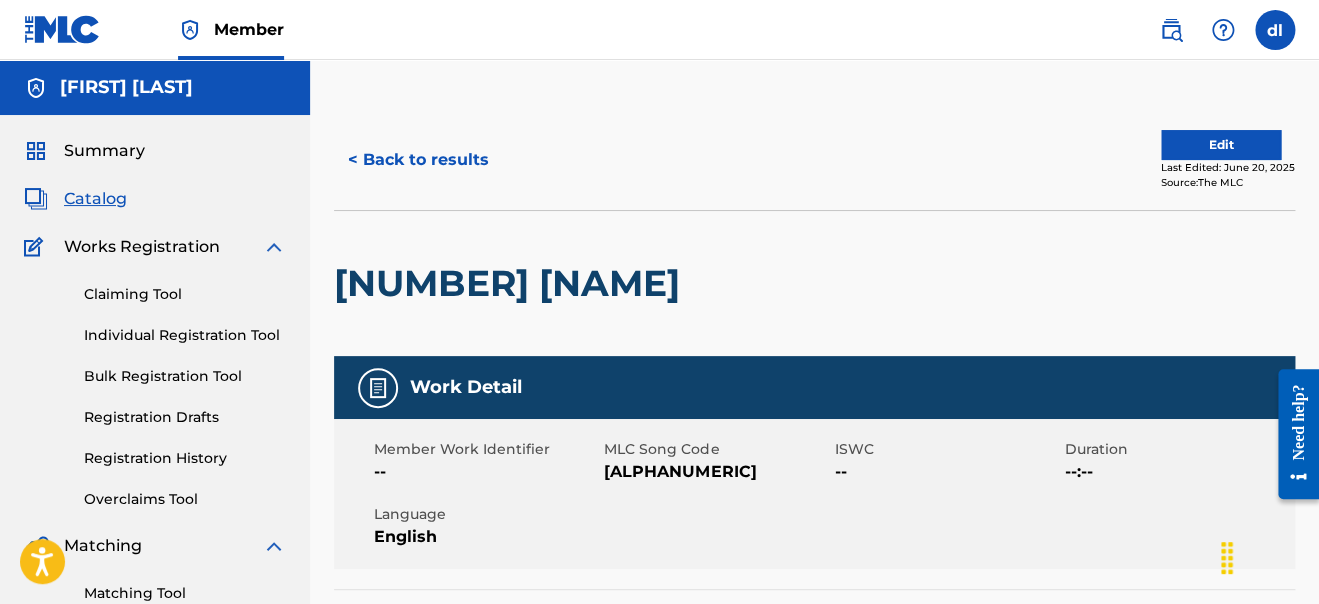 click on "Summary" at bounding box center (104, 151) 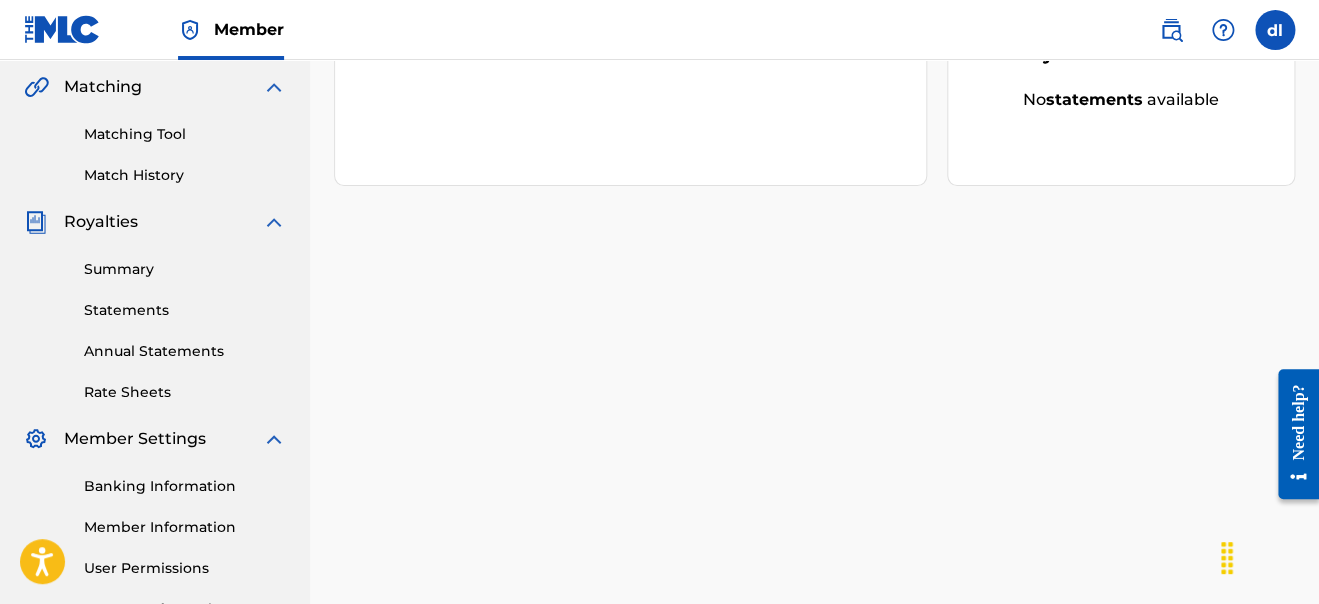 scroll, scrollTop: 499, scrollLeft: 0, axis: vertical 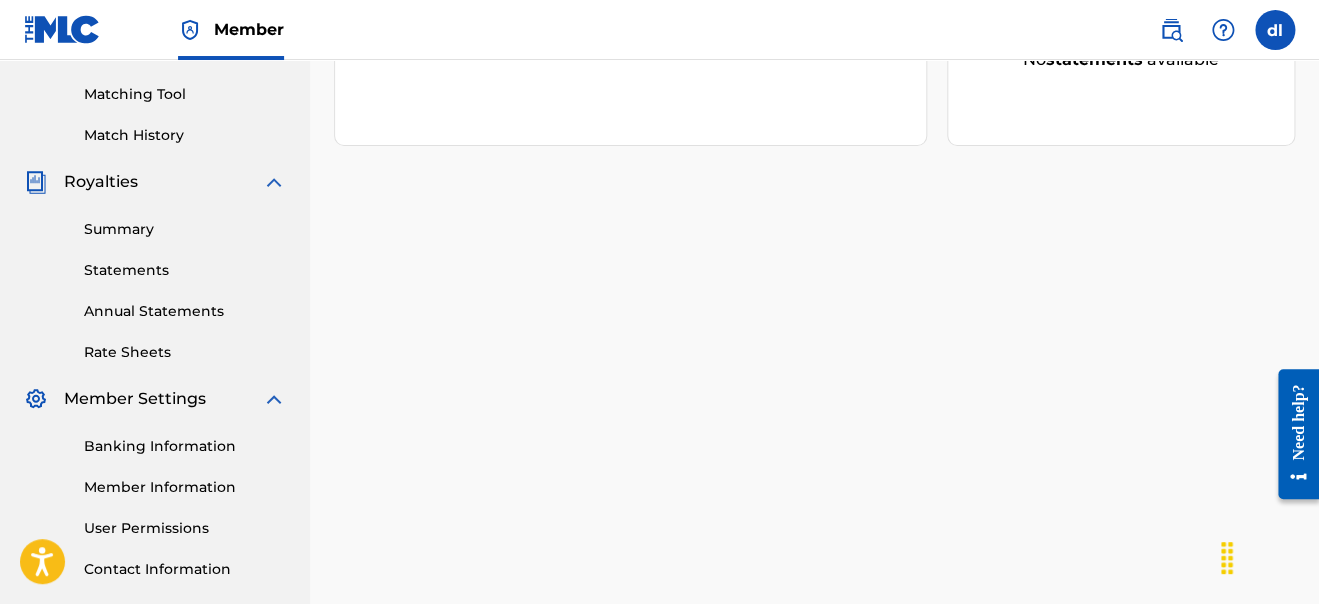 click on "Member Information" at bounding box center (185, 487) 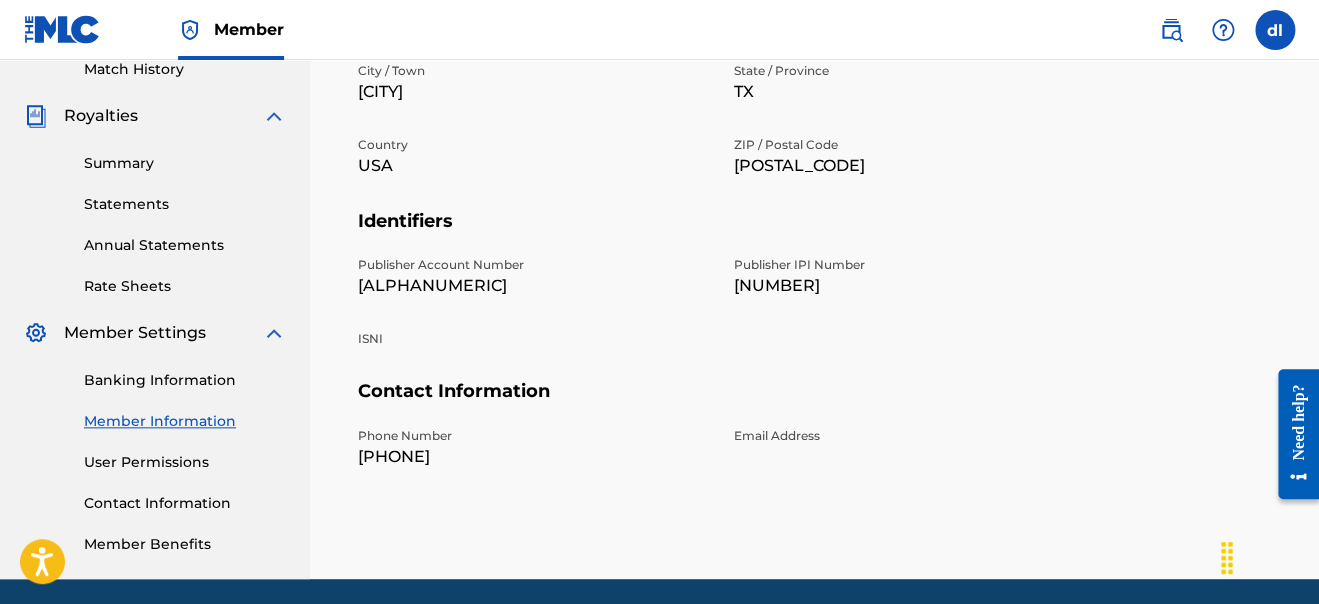 scroll, scrollTop: 635, scrollLeft: 0, axis: vertical 